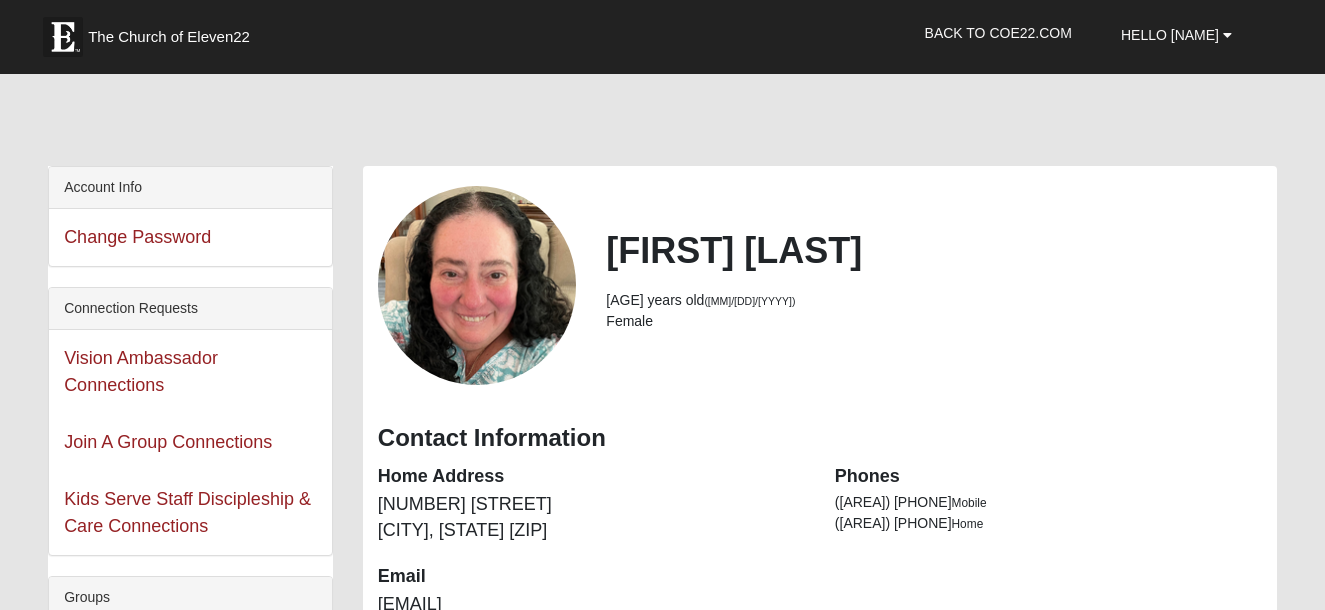 scroll, scrollTop: 0, scrollLeft: 0, axis: both 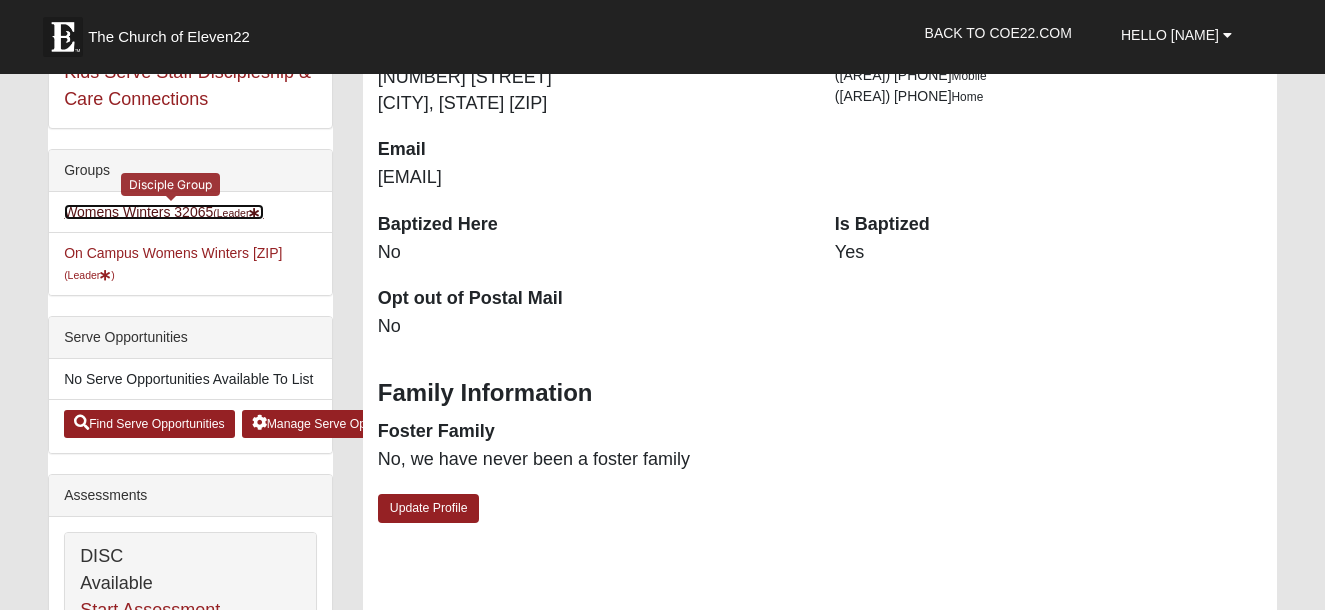 click on "Womens Winters 32065  (Leader
)" at bounding box center [164, 212] 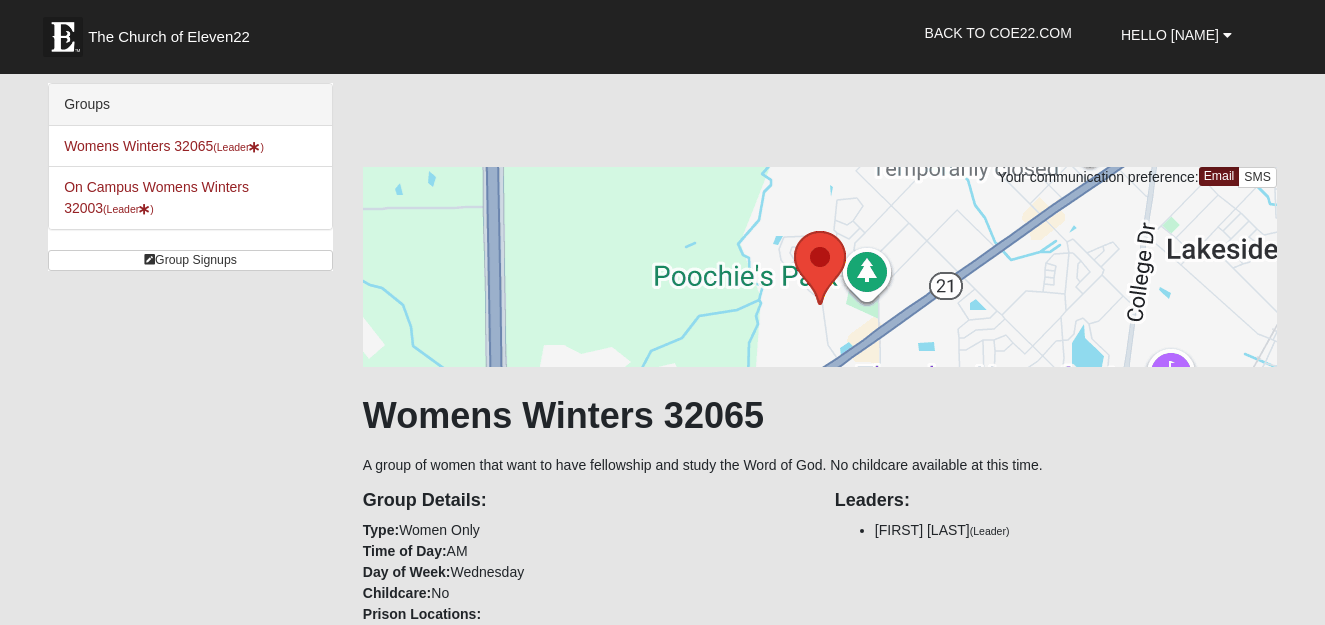scroll, scrollTop: 0, scrollLeft: 0, axis: both 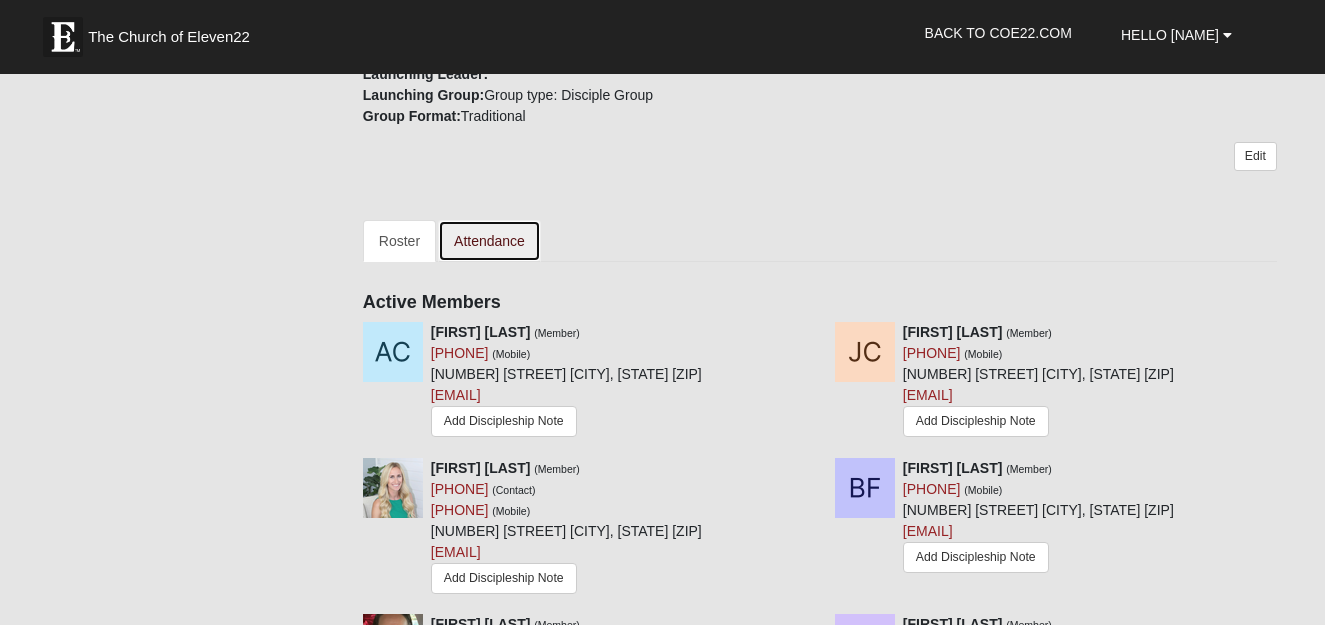 click on "Attendance" at bounding box center (489, 241) 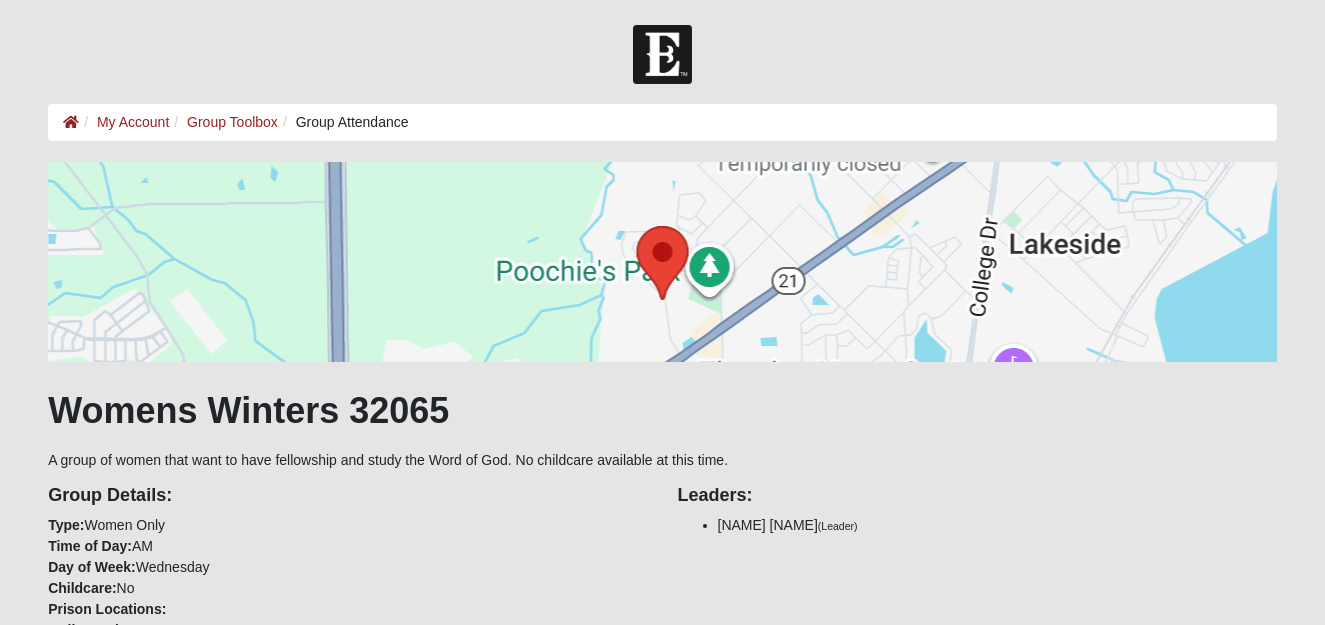 scroll, scrollTop: 0, scrollLeft: 0, axis: both 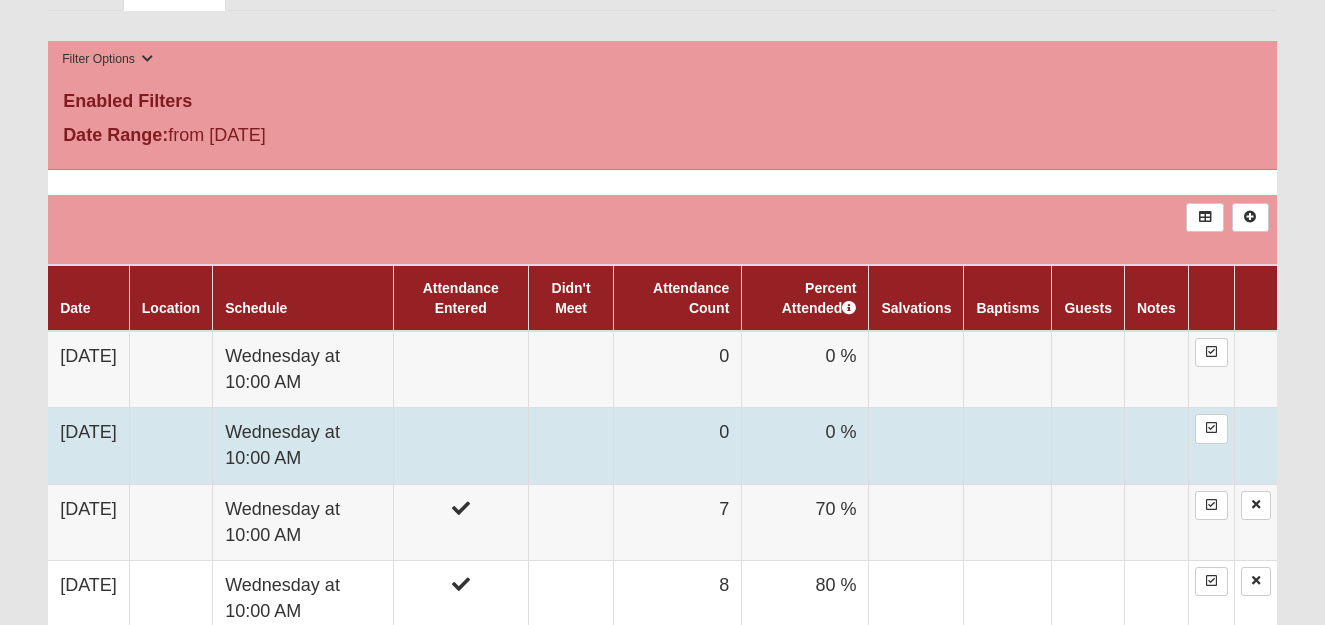 click at bounding box center (460, 446) 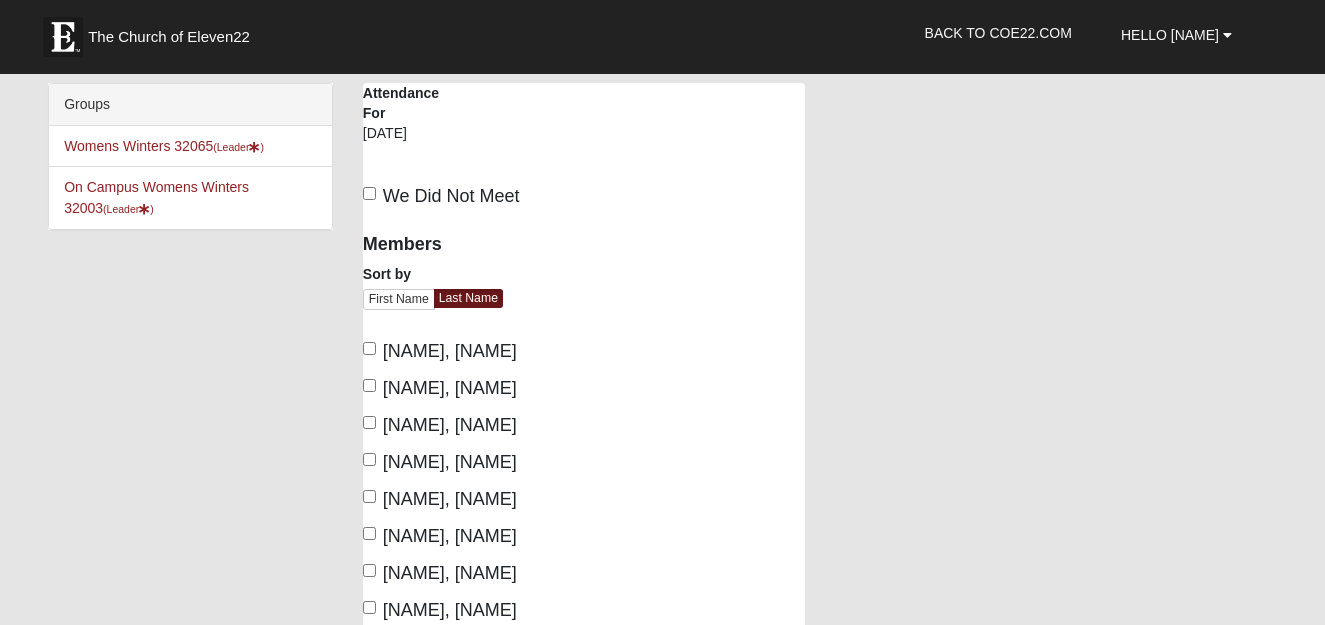 scroll, scrollTop: 0, scrollLeft: 0, axis: both 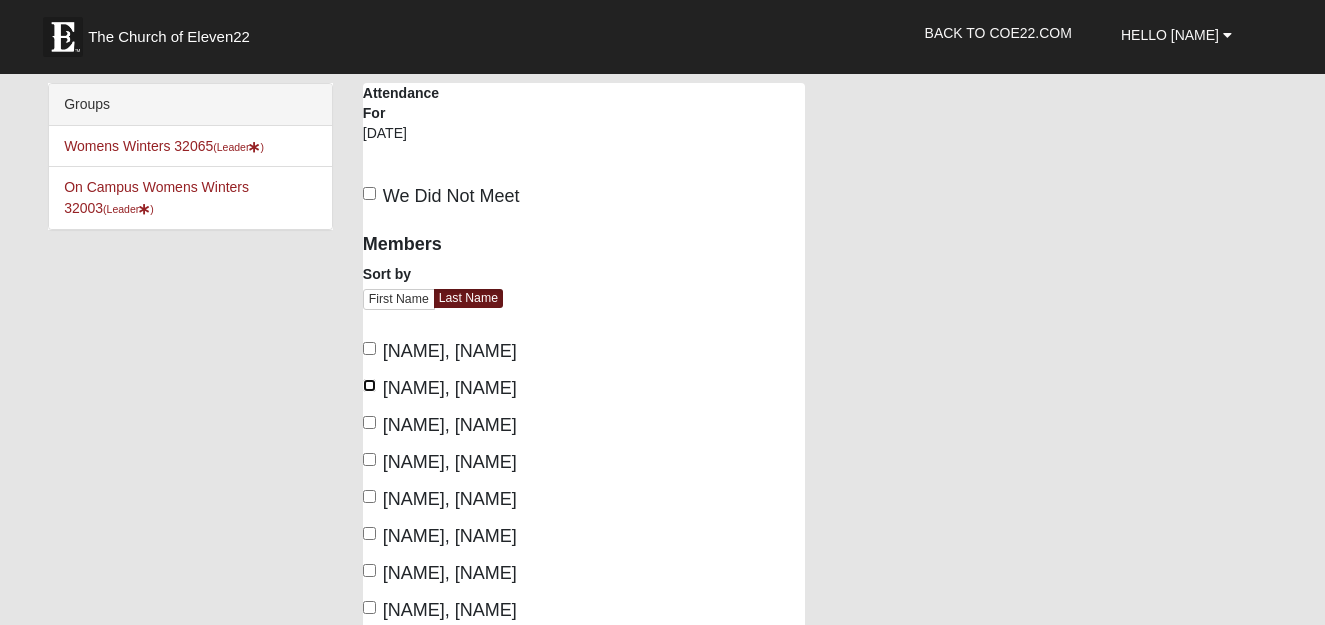 click on "Costley, Janice" at bounding box center (369, 385) 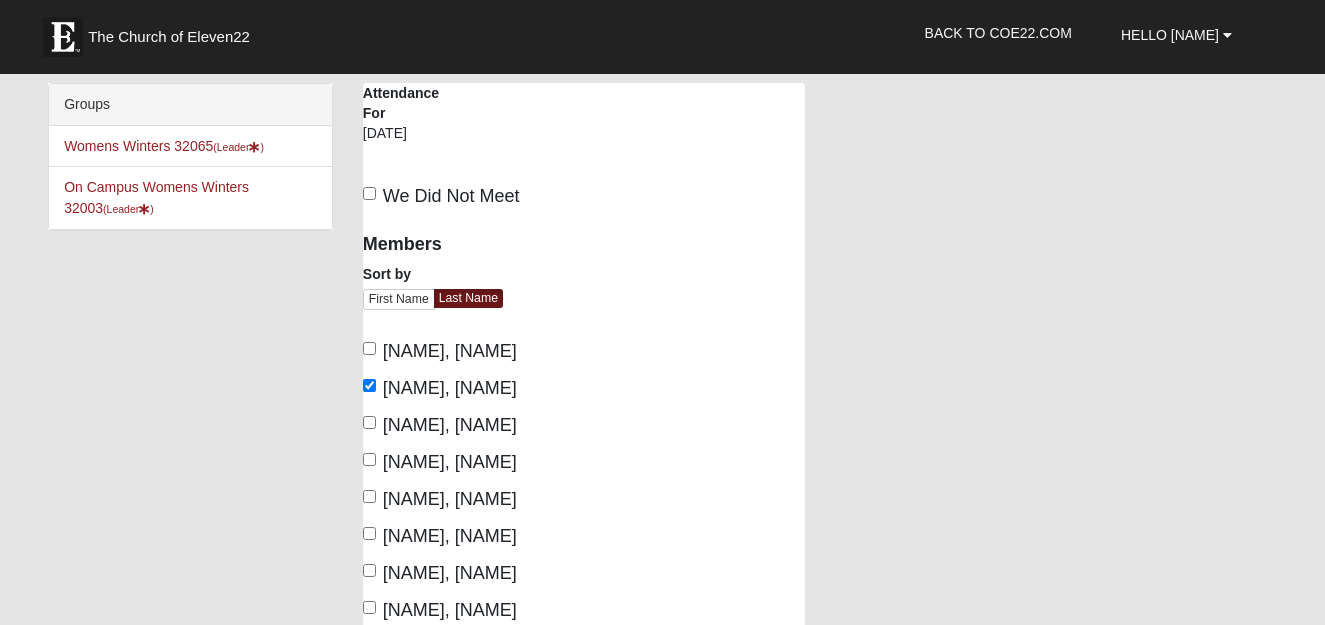 click on "Fields, Dana" at bounding box center (440, 425) 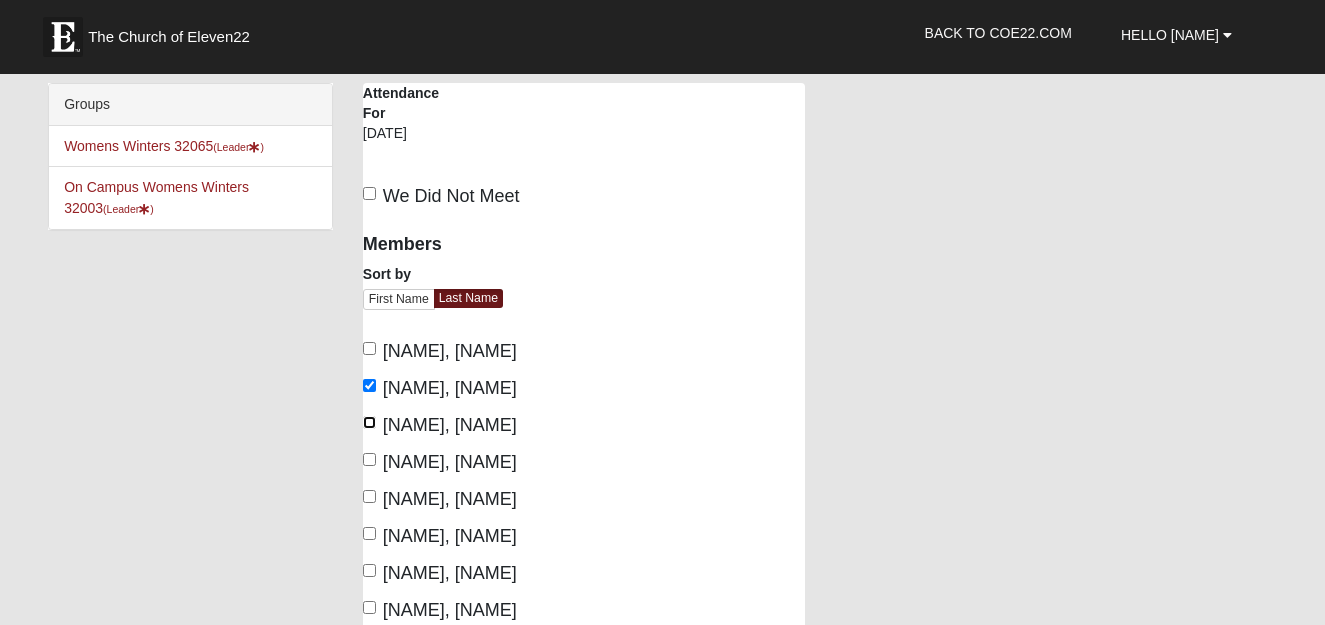 click on "Fields, Dana" at bounding box center (369, 422) 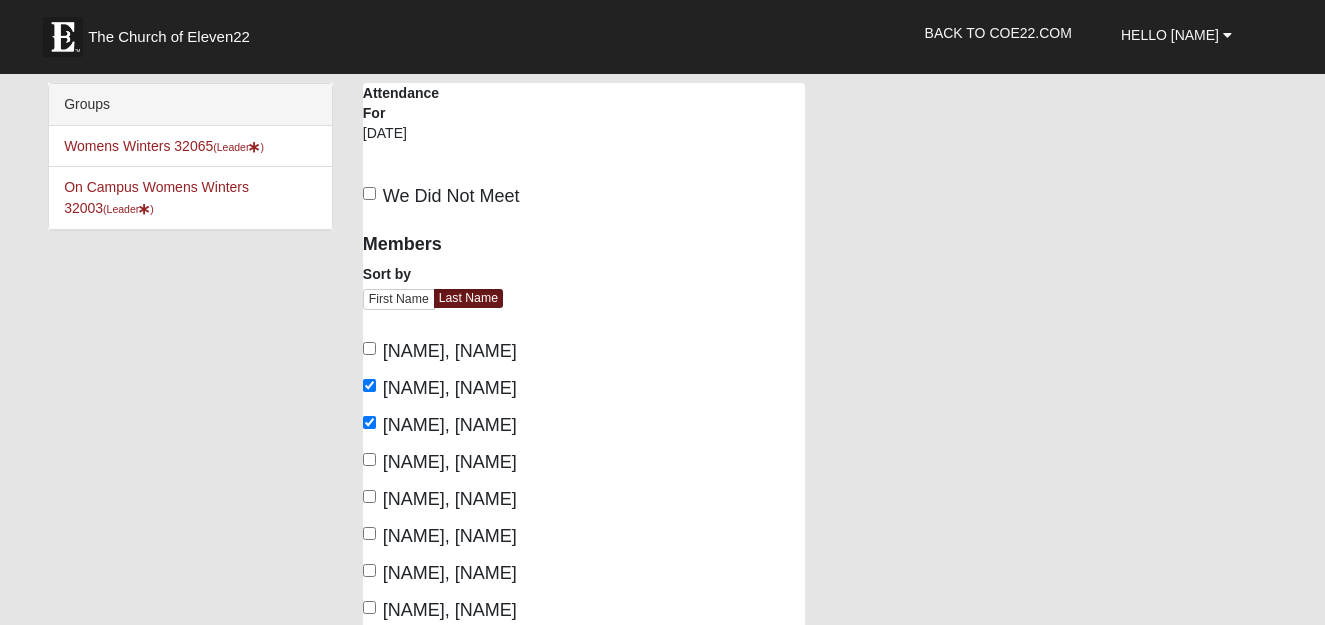 click on "Fiore, Bethany" at bounding box center (440, 462) 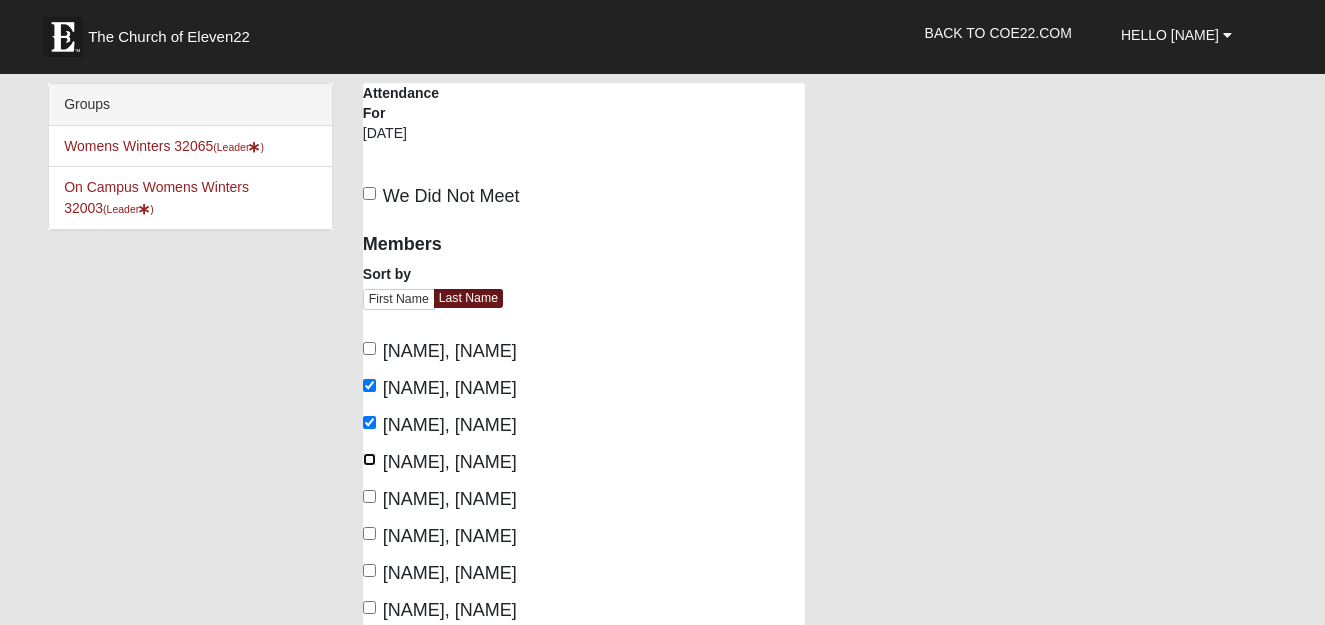 click on "Fiore, Bethany" at bounding box center (369, 459) 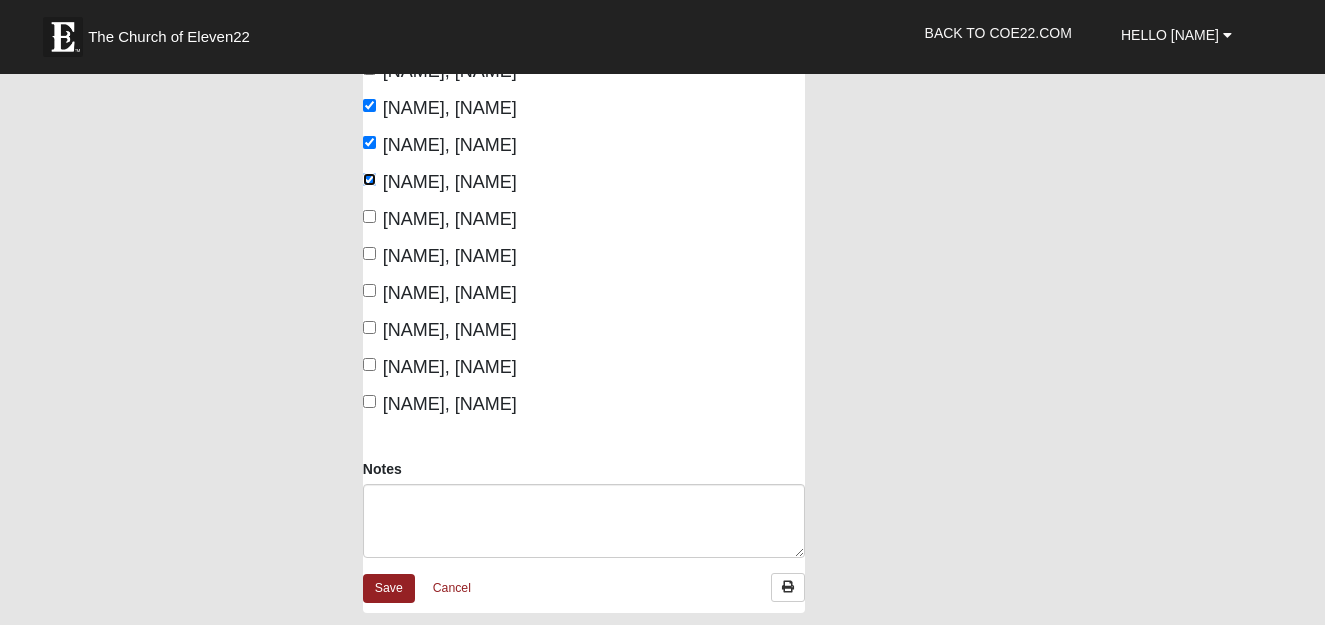 scroll, scrollTop: 307, scrollLeft: 0, axis: vertical 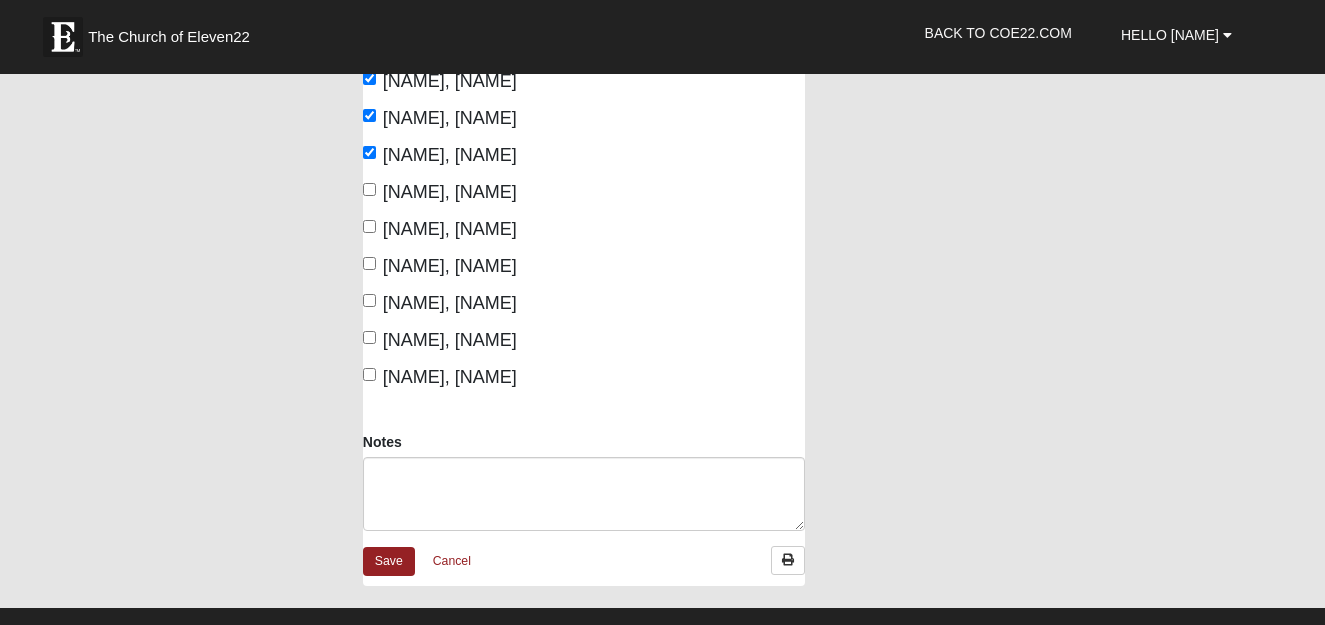 click on "[LAST], [FIRST]" at bounding box center (440, 377) 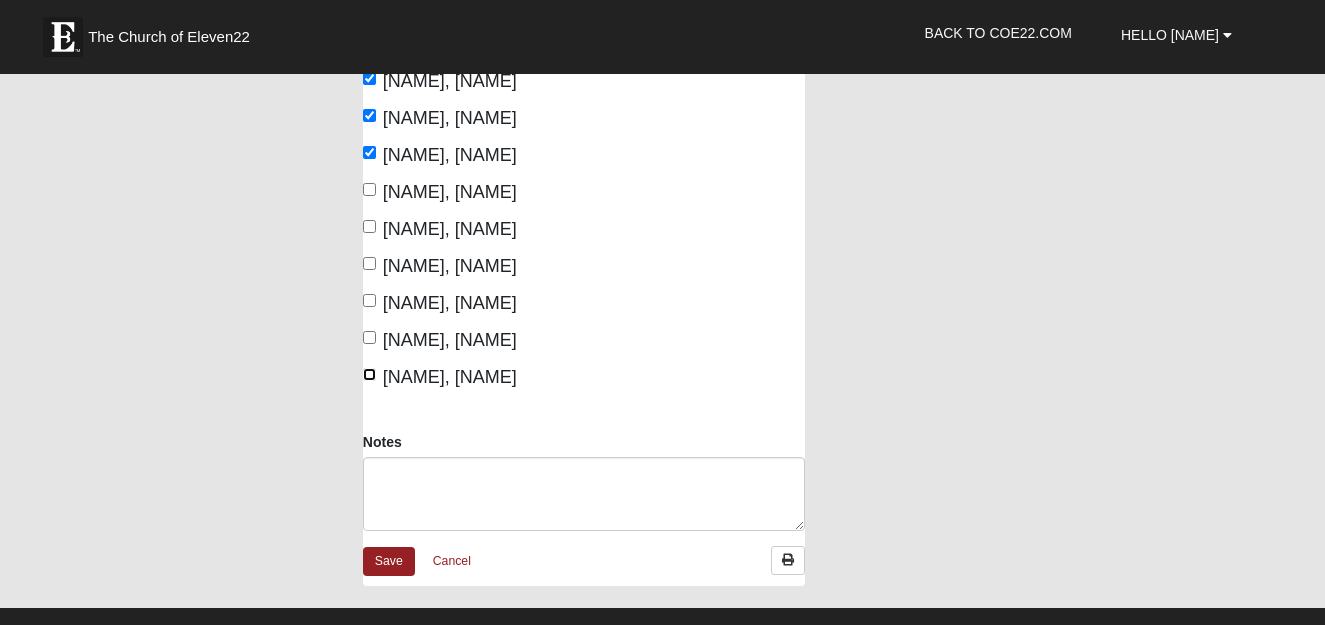 click on "[LAST], [FIRST]" at bounding box center (369, 374) 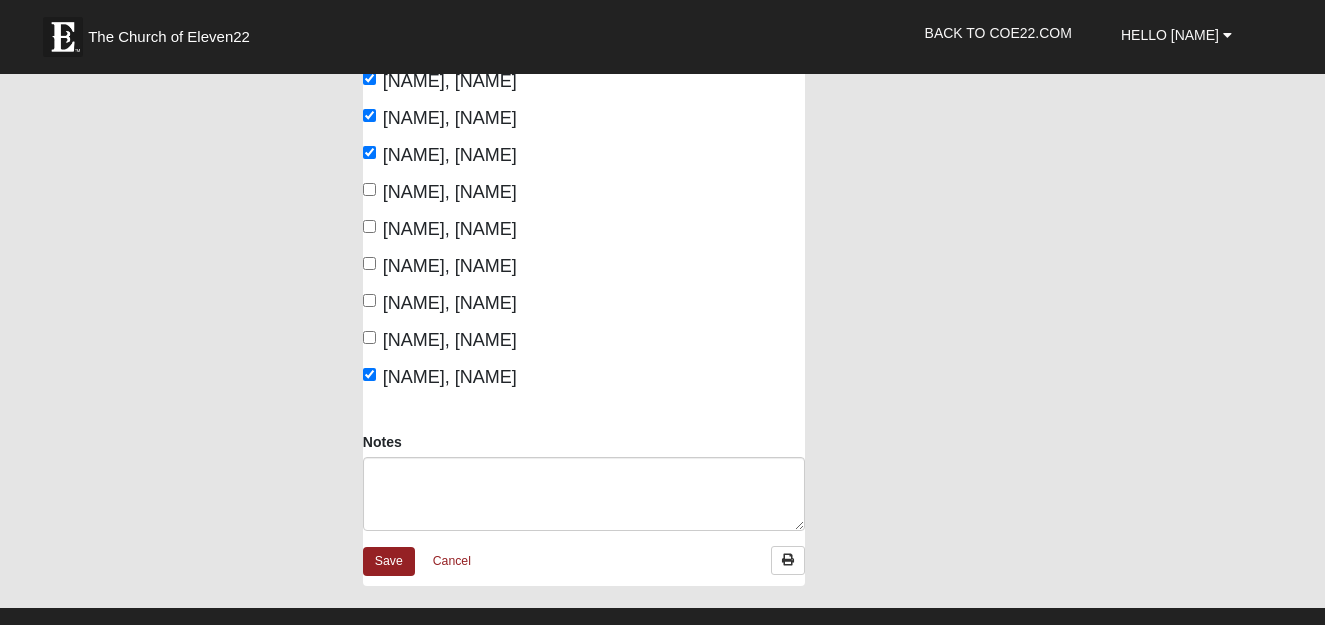 click on "[LAST], [FIRST]" at bounding box center [440, 340] 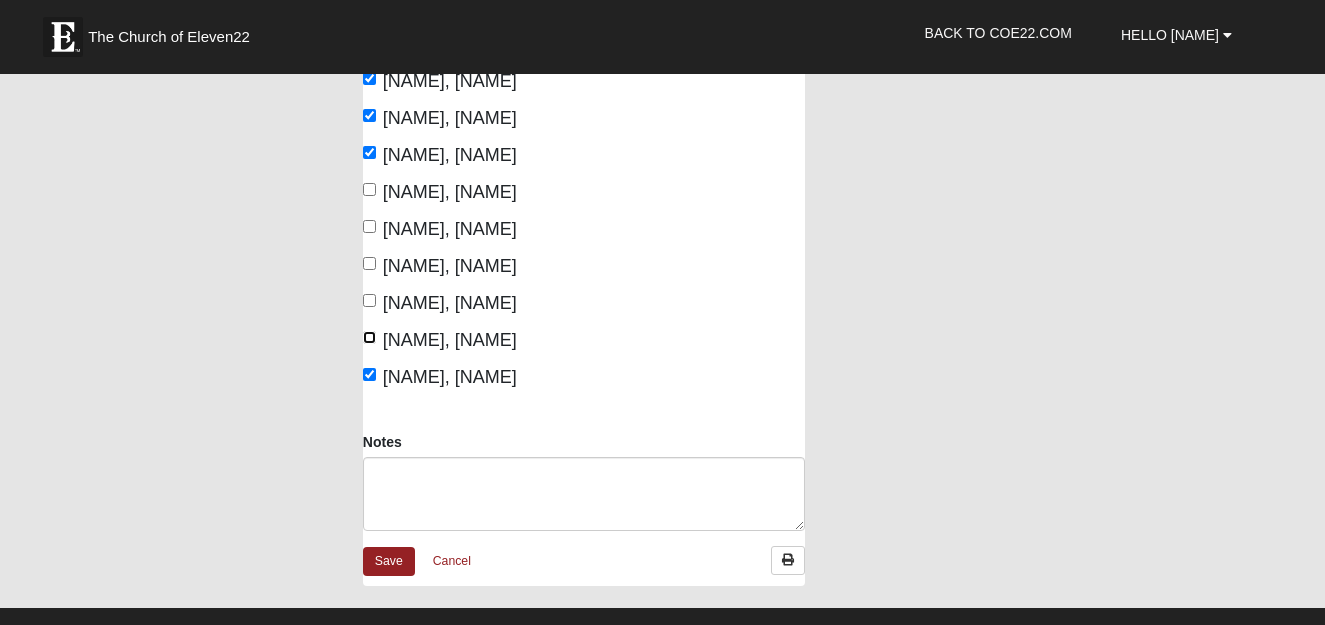 click on "[LAST], [FIRST]" at bounding box center [369, 337] 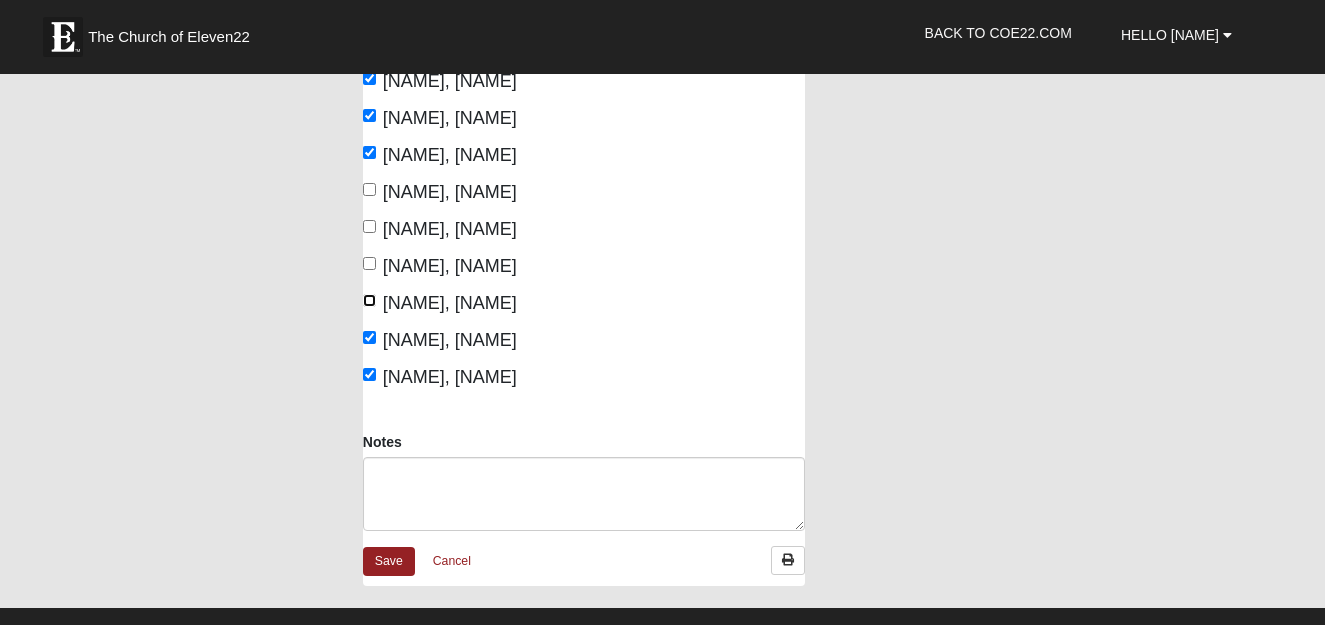 click on "[LAST], [FIRST]" at bounding box center (369, 300) 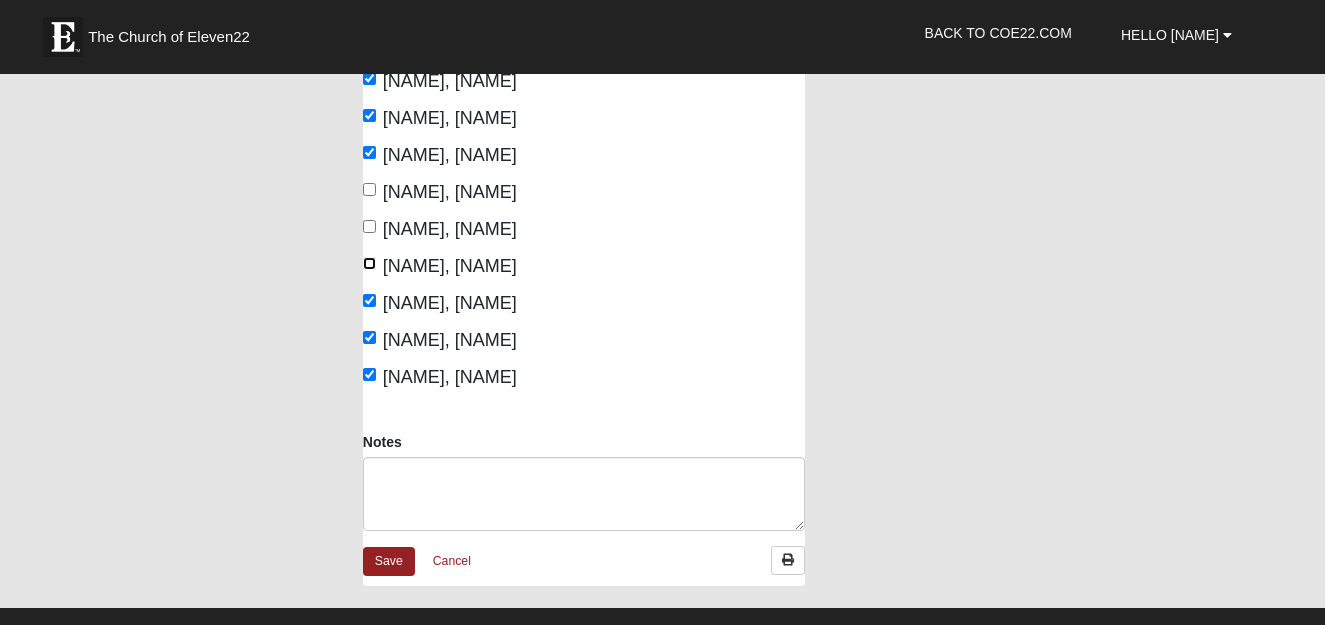 click on "[LAST], [FIRST]" at bounding box center [369, 263] 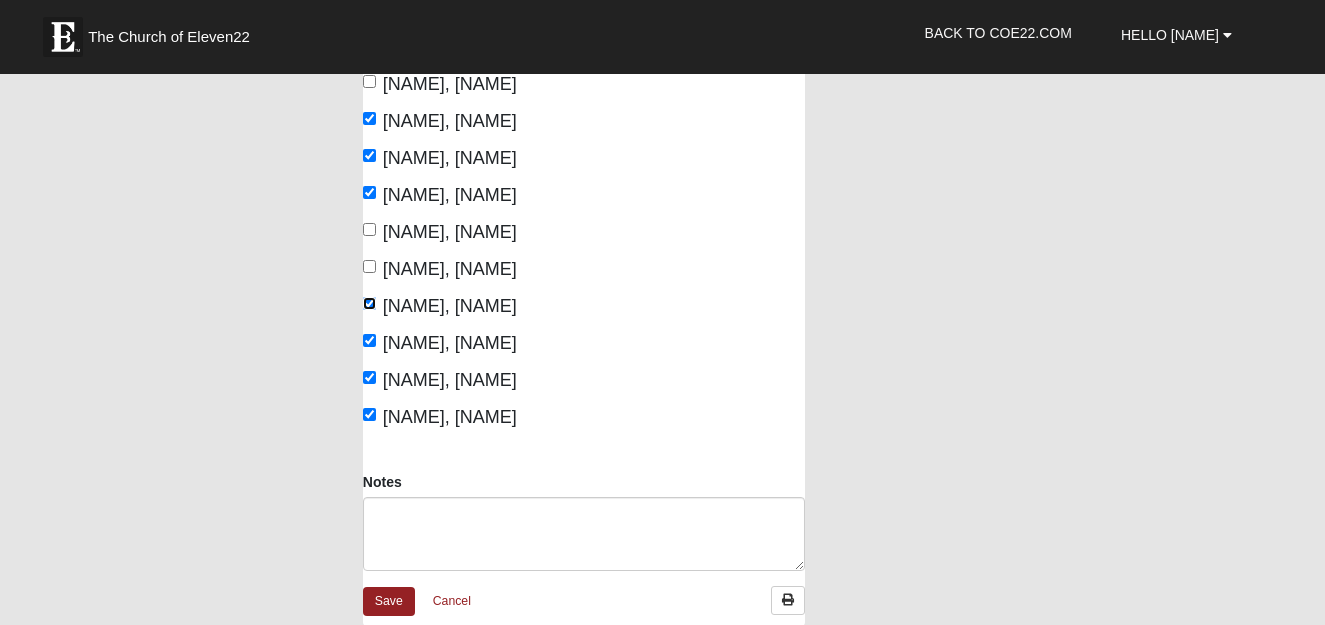 scroll, scrollTop: 147, scrollLeft: 0, axis: vertical 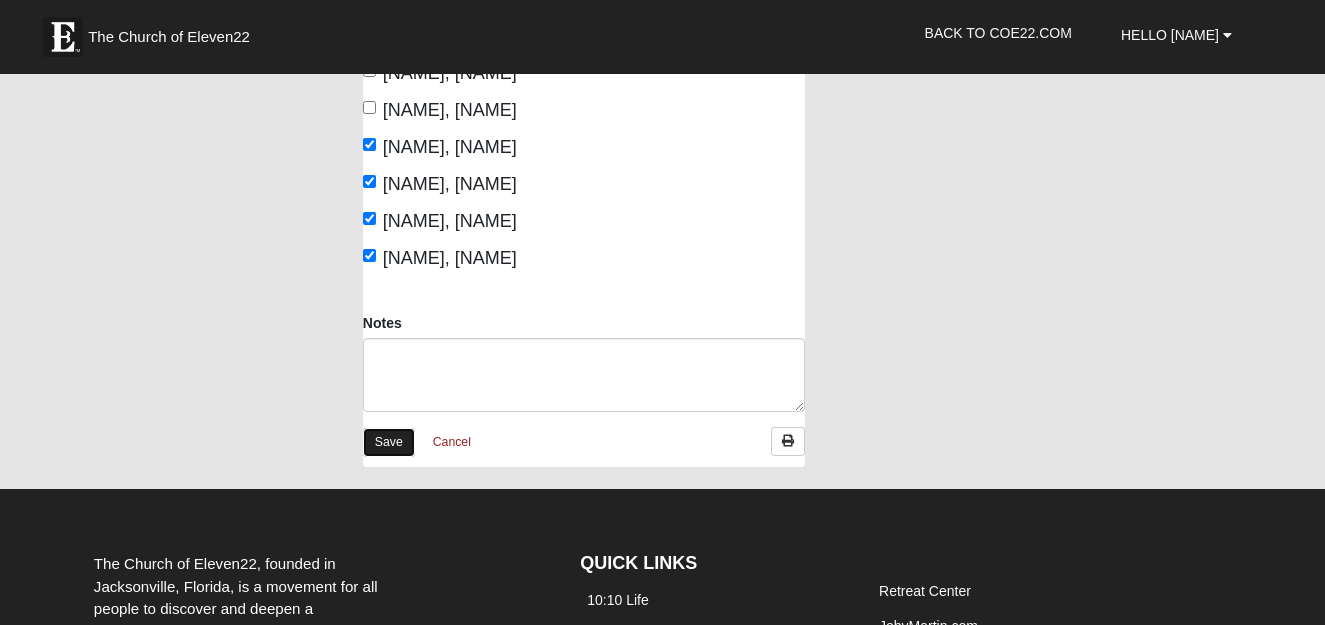 click on "Save" at bounding box center (389, 442) 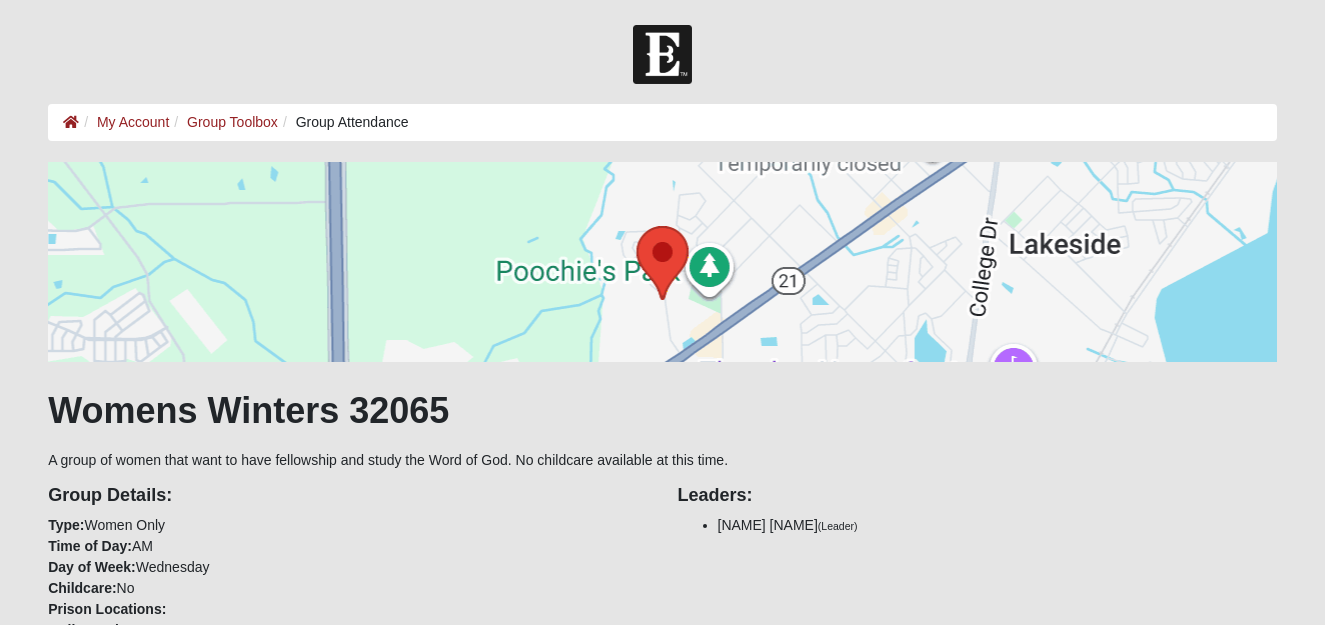 scroll, scrollTop: 0, scrollLeft: 0, axis: both 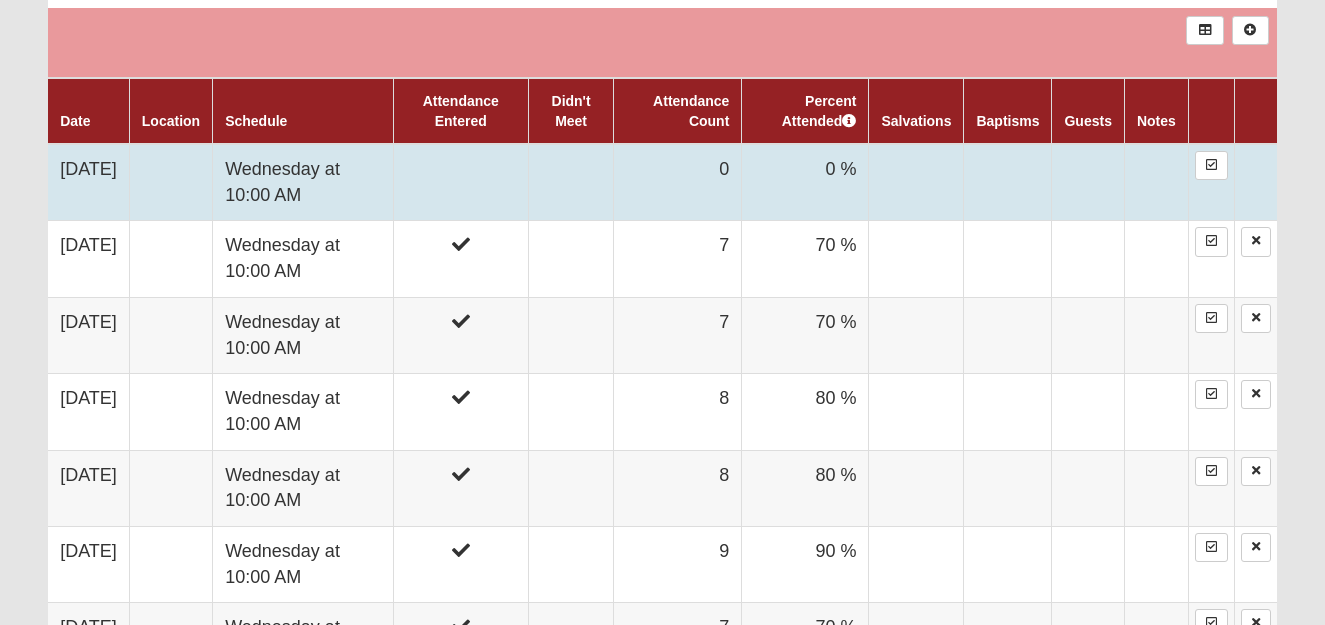 click at bounding box center (460, 182) 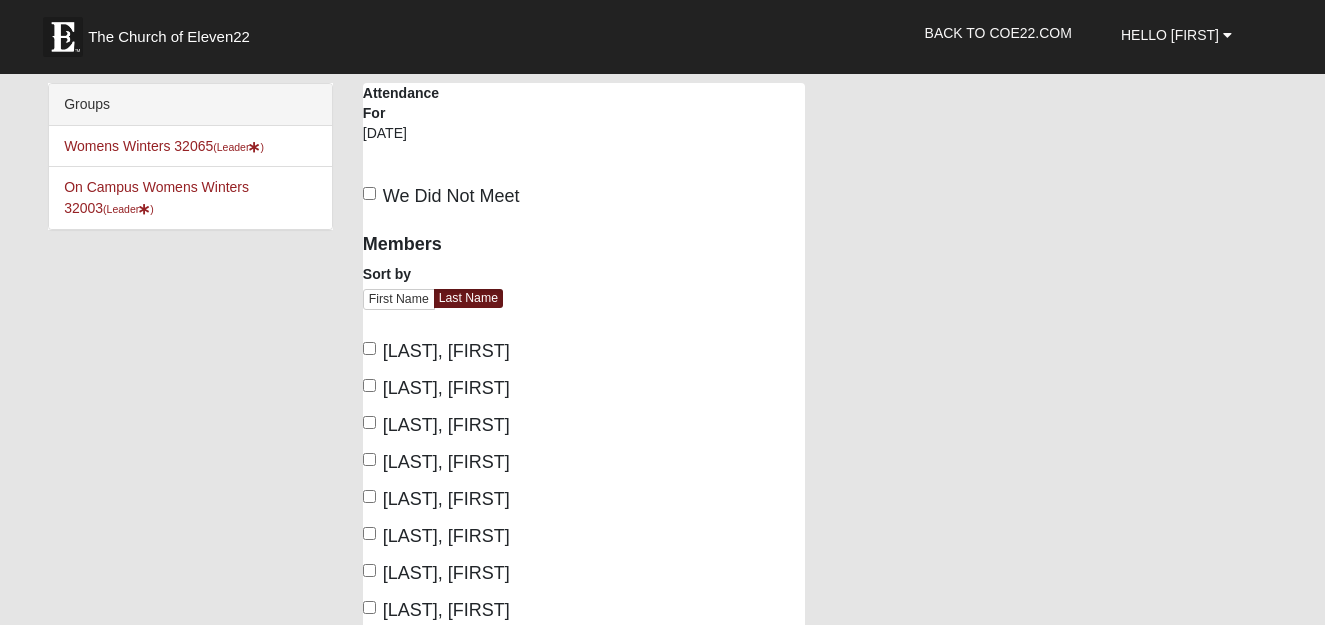 scroll, scrollTop: 0, scrollLeft: 0, axis: both 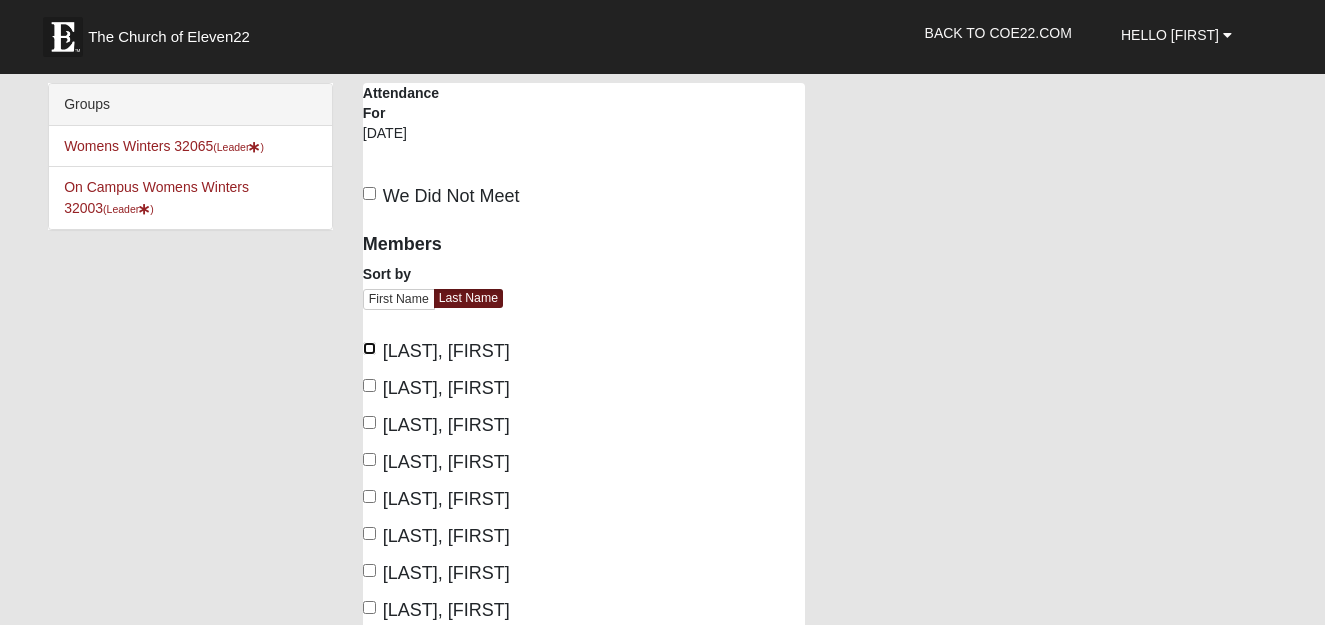 click on "[LAST], [FIRST]" at bounding box center (369, 348) 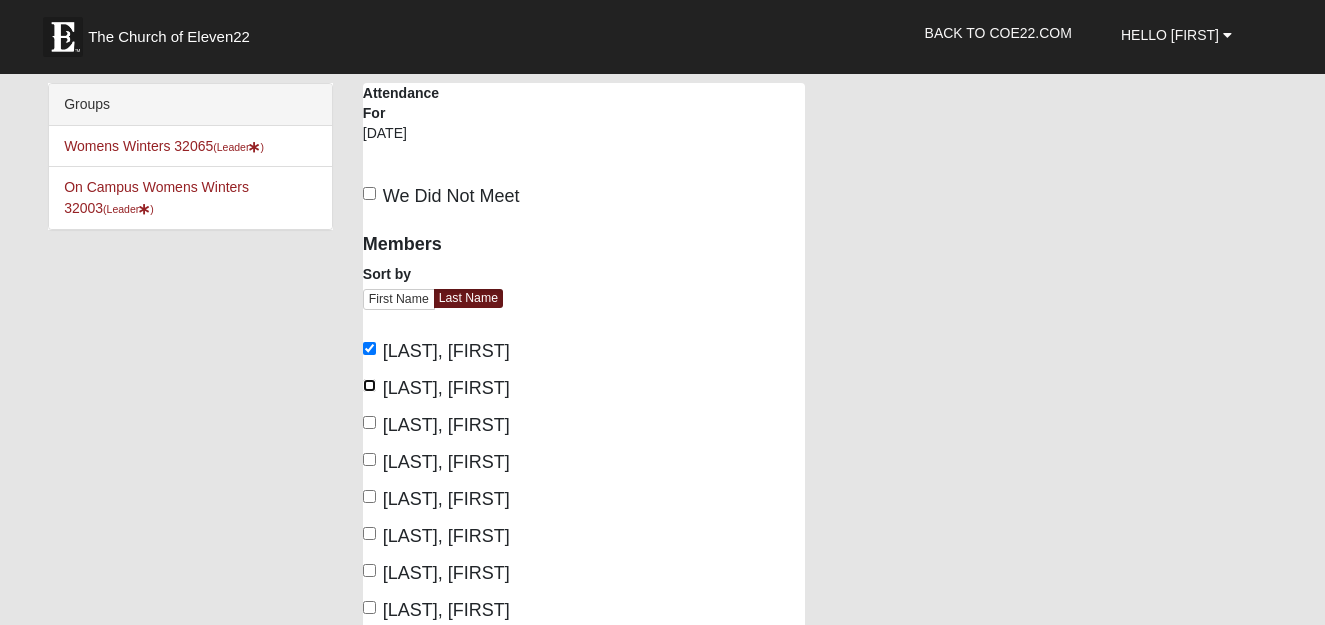 click on "Costley, Janice" at bounding box center [369, 385] 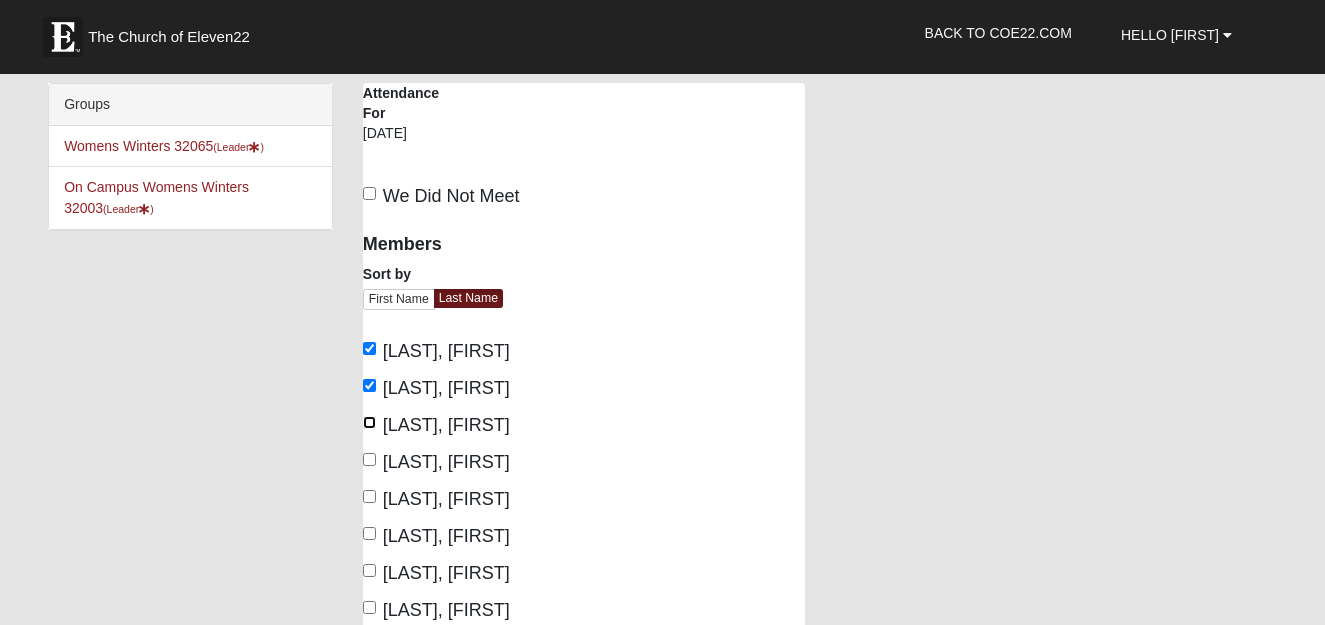 click on "Fields, Dana" at bounding box center [369, 422] 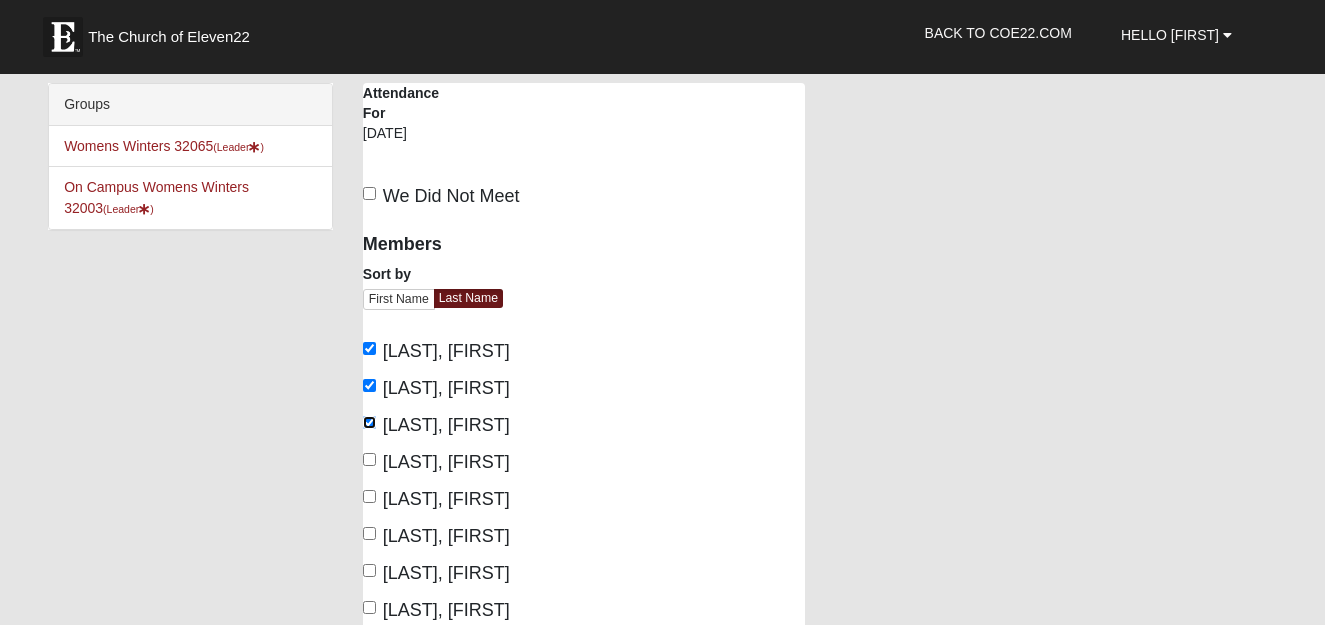 click on "Fields, Dana" at bounding box center [369, 422] 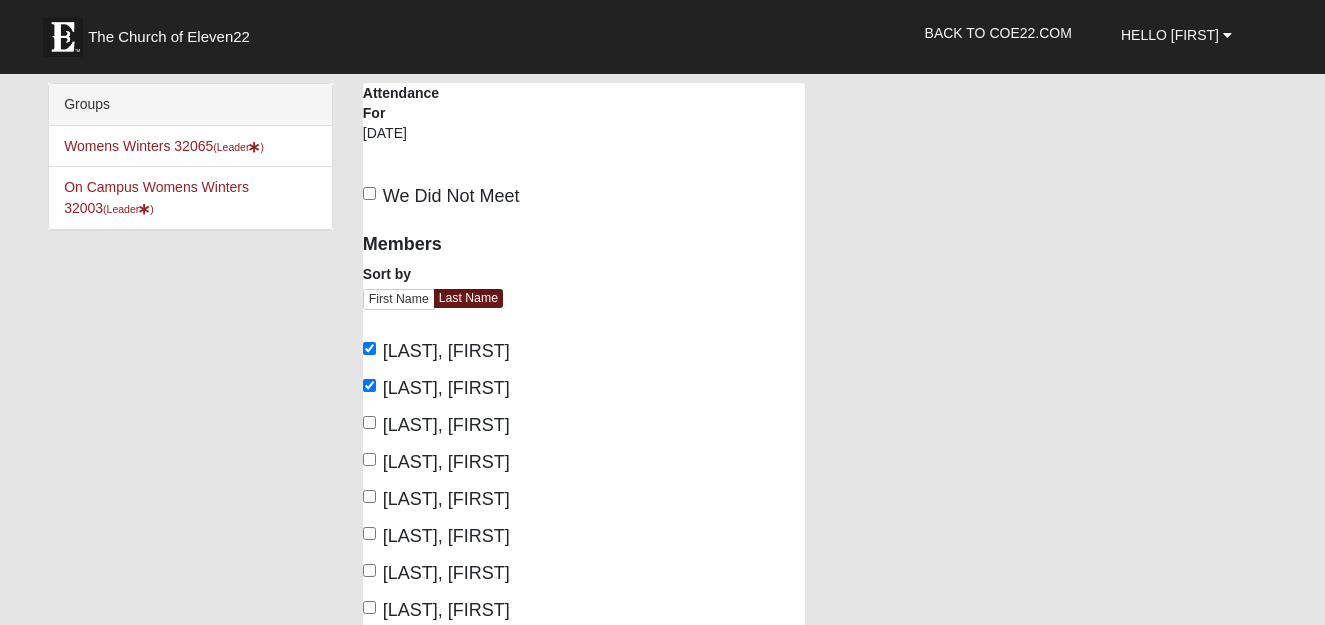 click on "Fiore, Bethany" at bounding box center [436, 462] 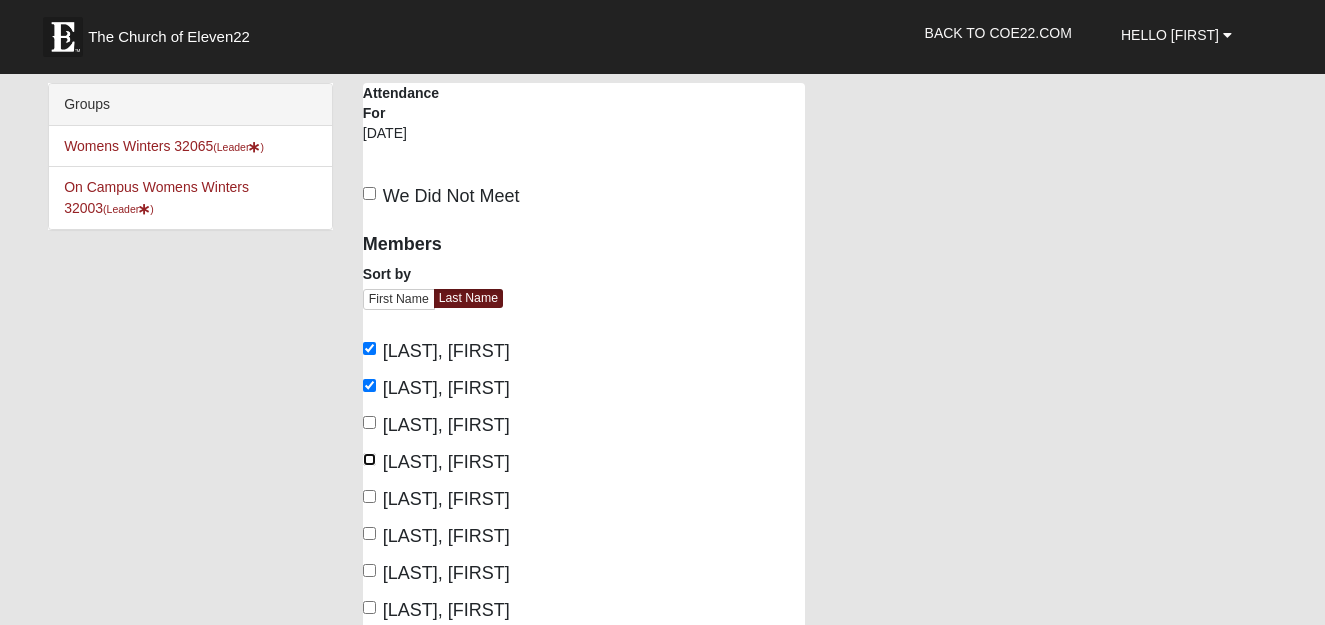 click on "Fiore, Bethany" at bounding box center (369, 459) 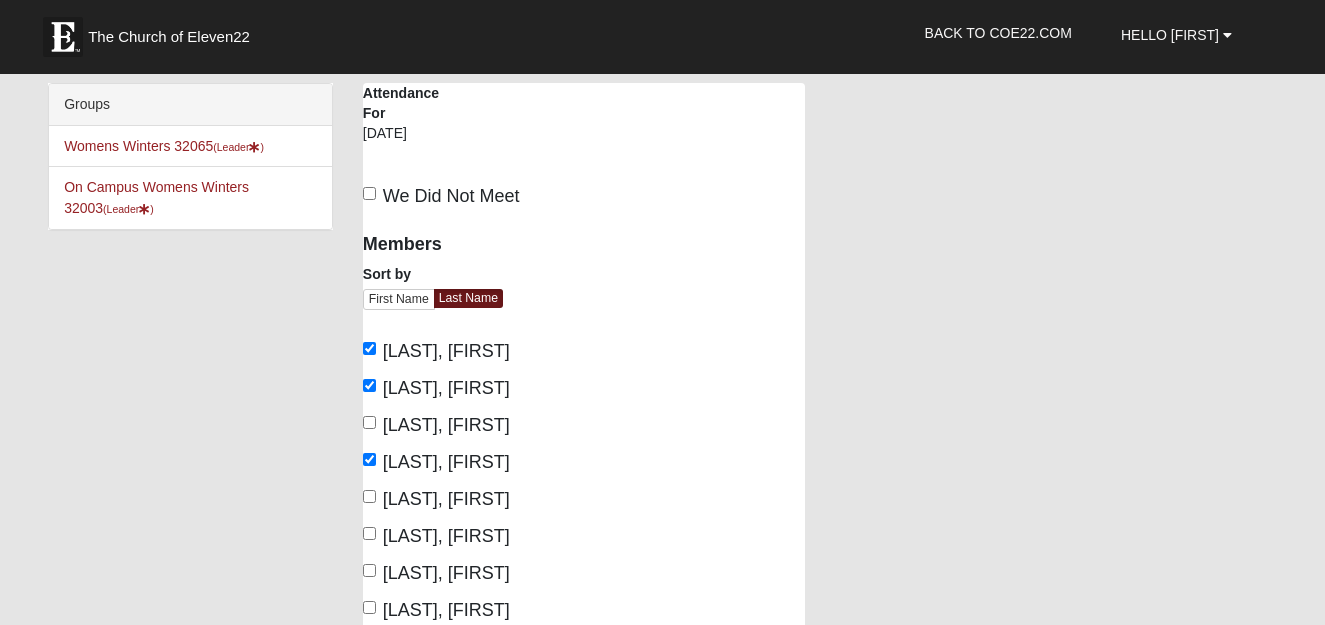 click on "Members
Sort by
First Name Last Name
Cardon, Angel
Costley, Janice
Fields, Dana
Fiore, Bethany" at bounding box center [466, 459] 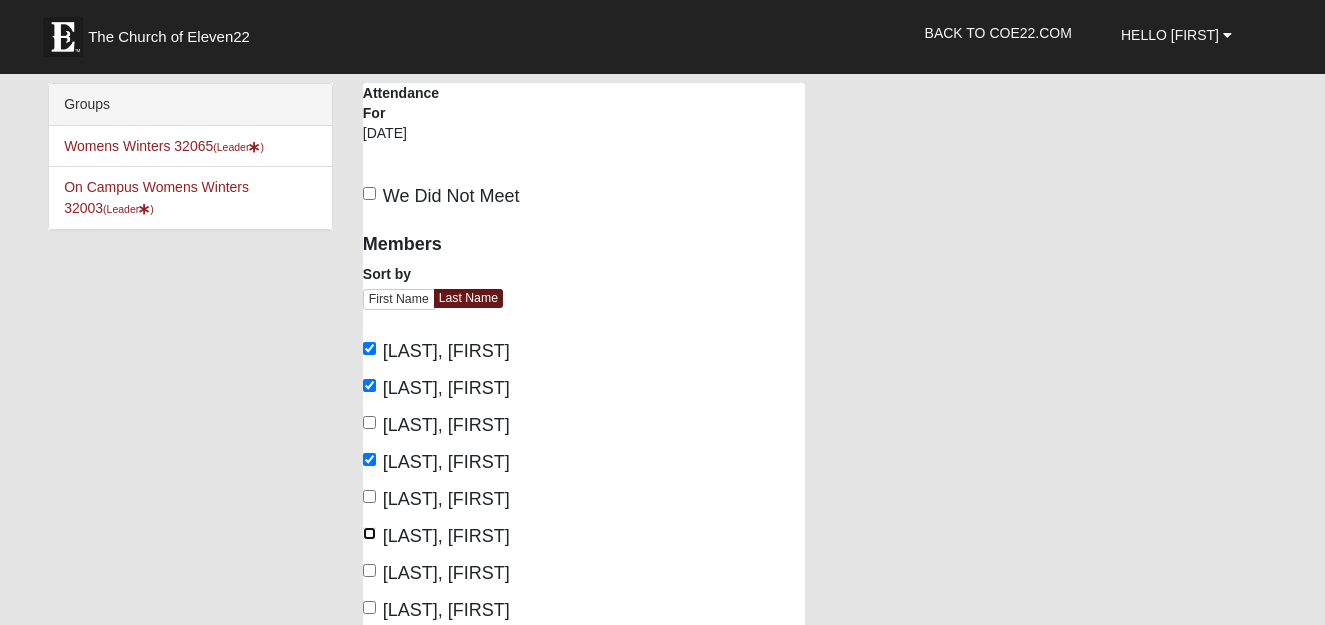 click on "Leclair, Aleksandra" at bounding box center (369, 533) 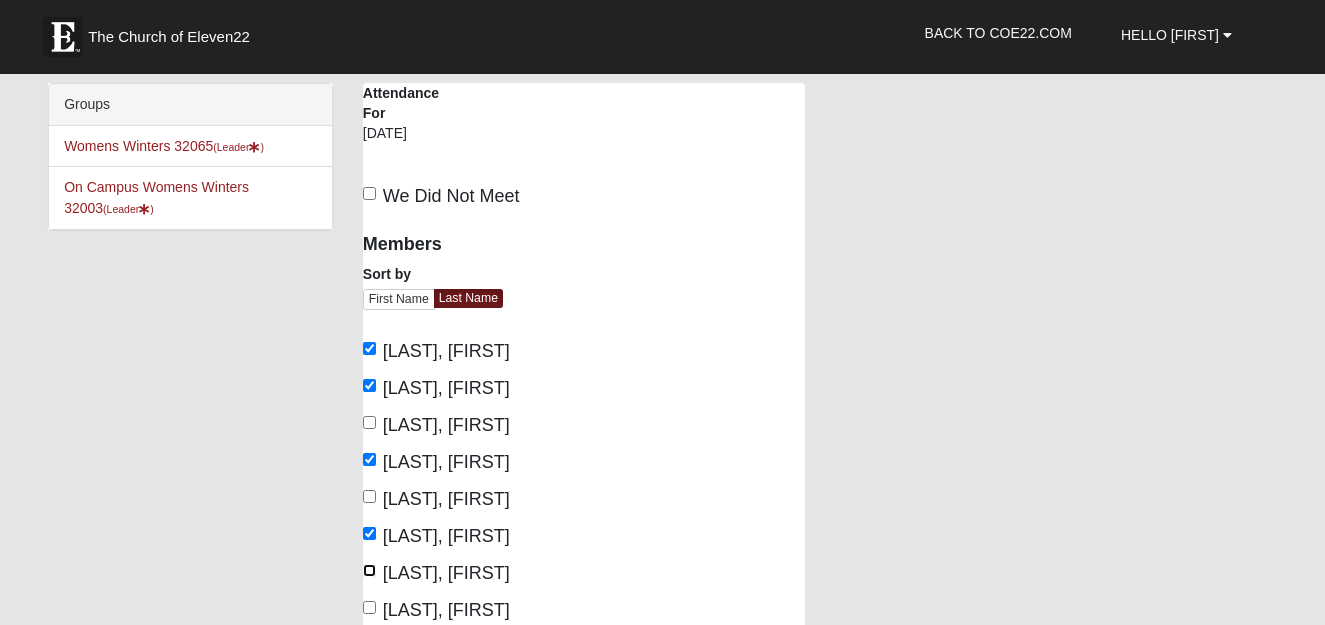 click on "Puentes, Emily" at bounding box center [369, 570] 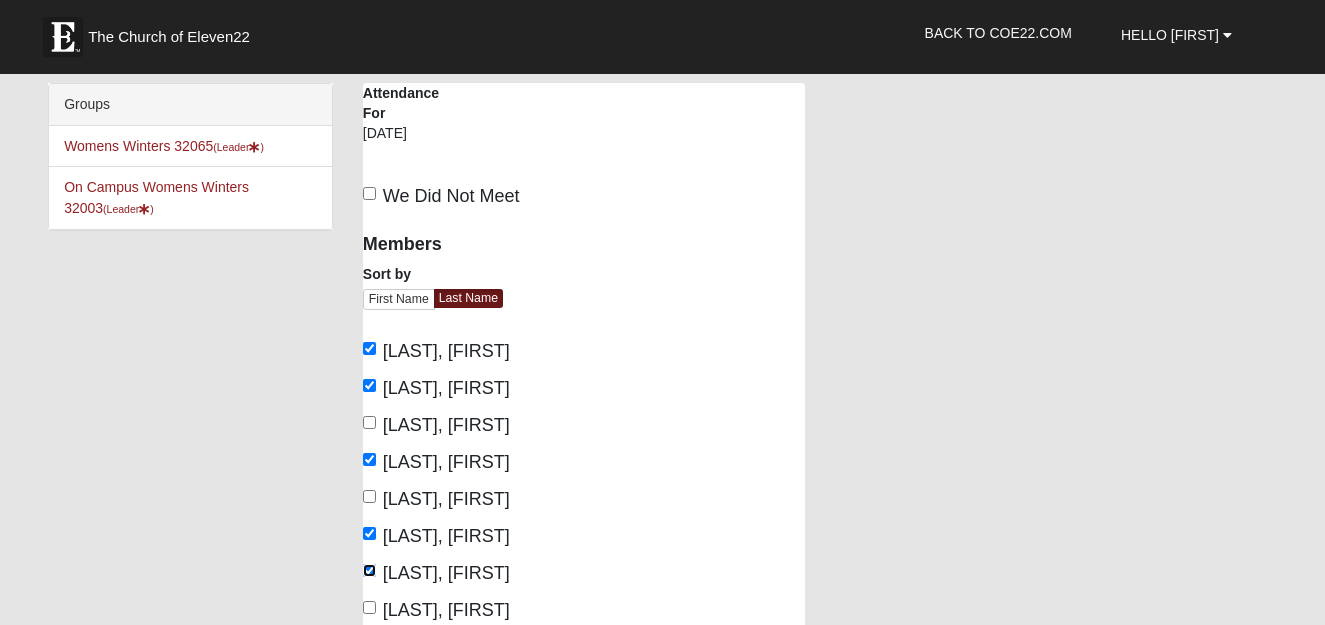 click on "Puentes, Emily" at bounding box center (369, 570) 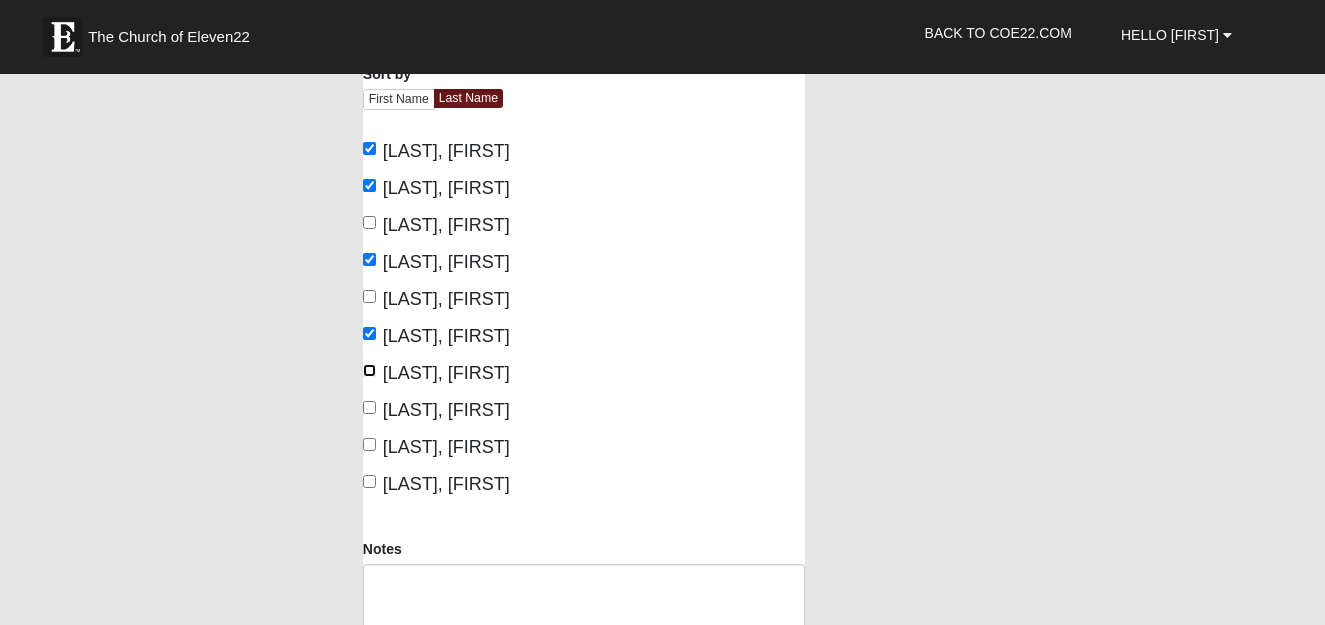 scroll, scrollTop: 280, scrollLeft: 0, axis: vertical 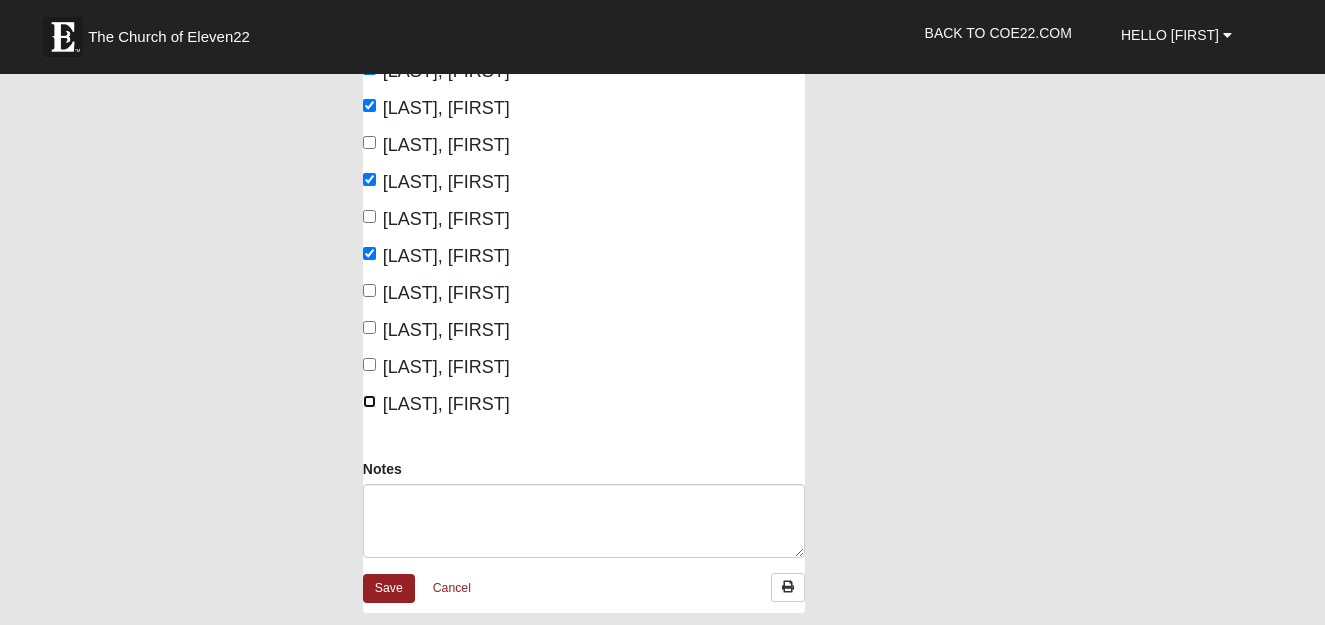 click on "Winters, Mary" at bounding box center (369, 401) 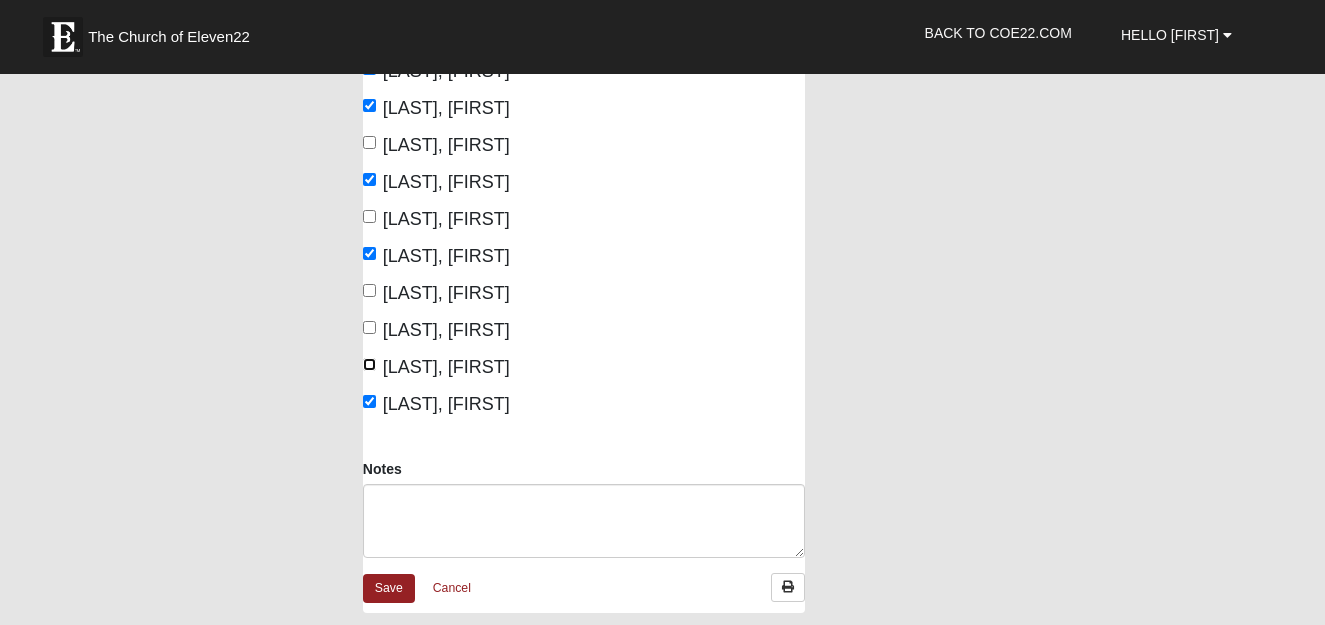 click on "Soriano, Consuelo" at bounding box center [369, 364] 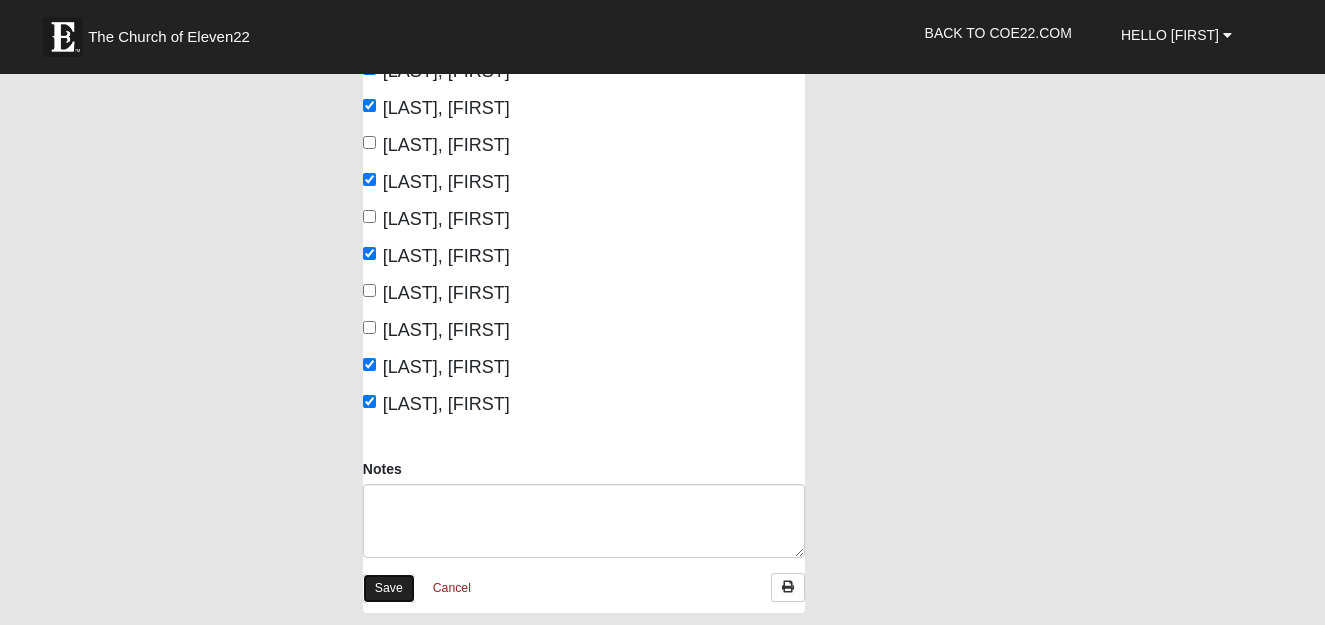 click on "Save" at bounding box center (389, 588) 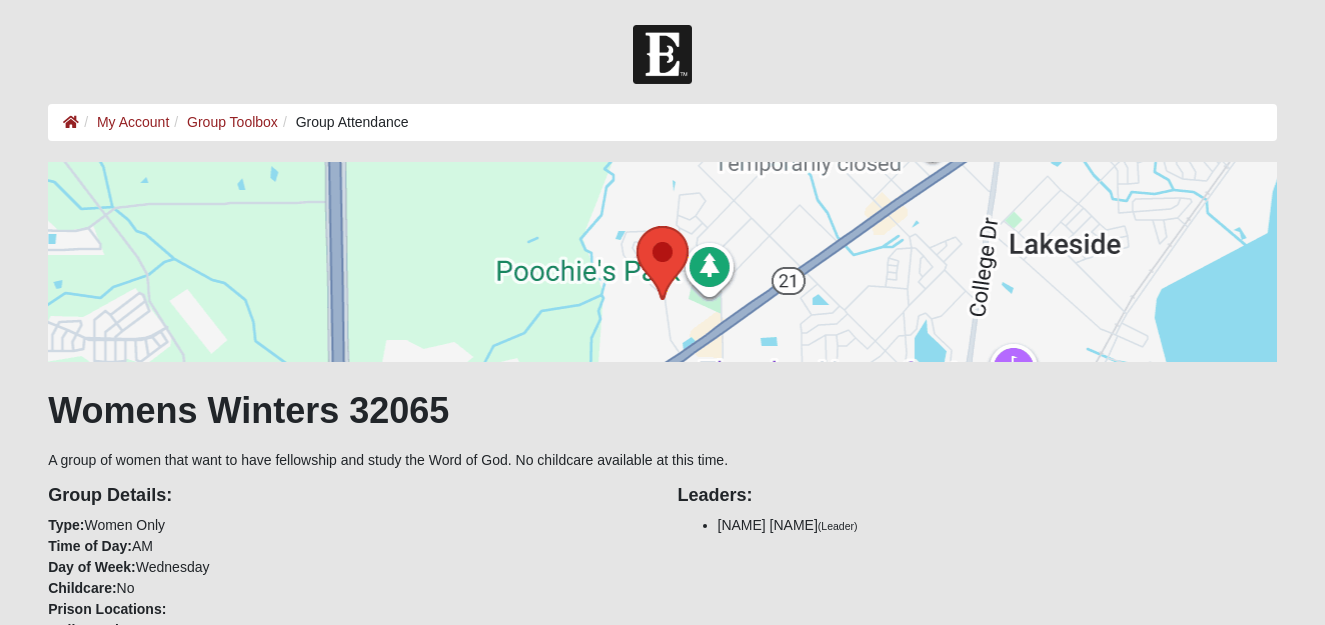scroll, scrollTop: 0, scrollLeft: 0, axis: both 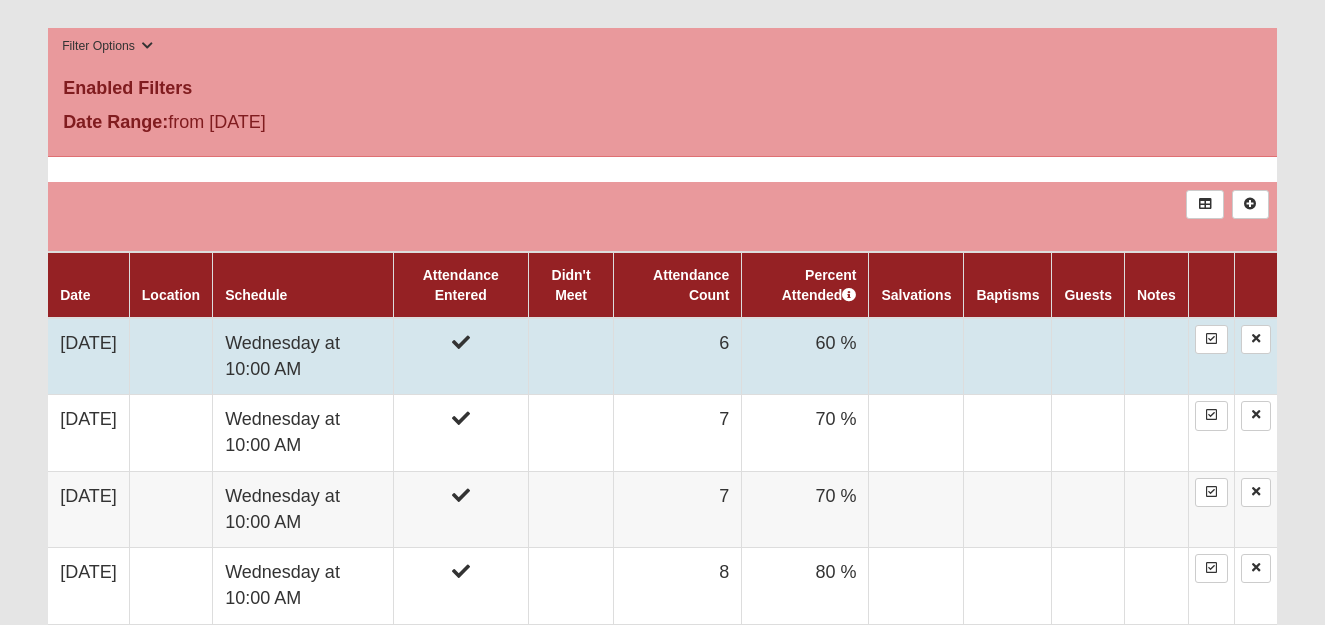 click at bounding box center (571, 356) 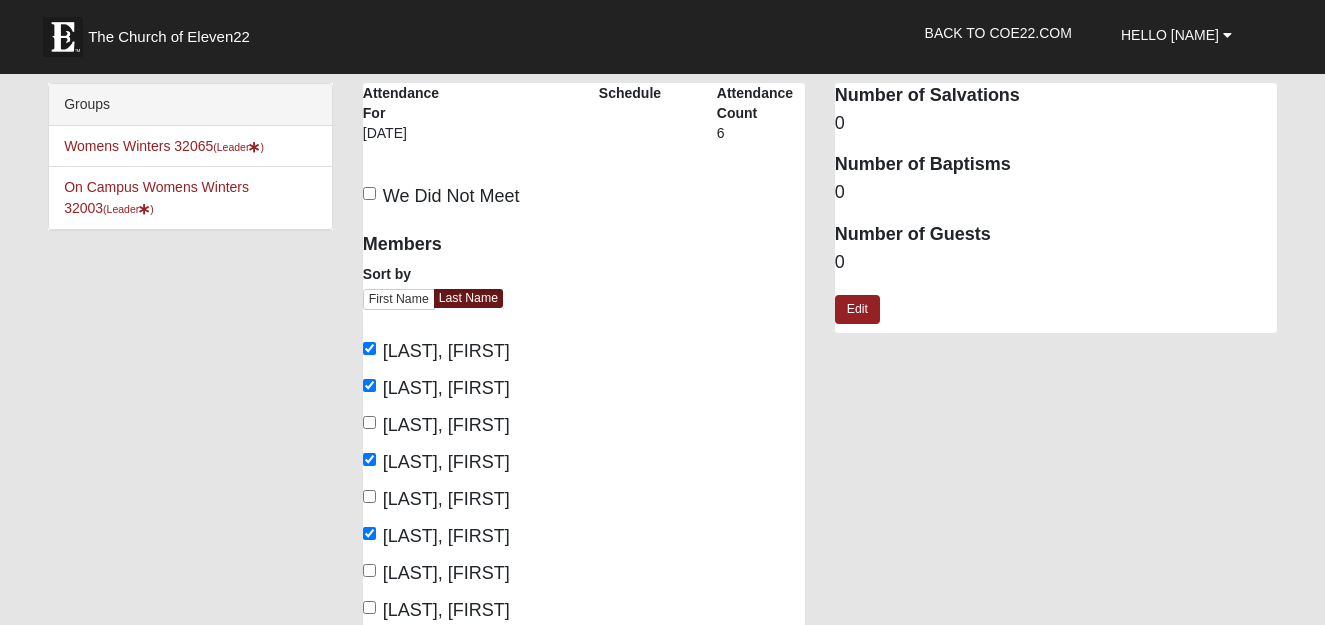 scroll, scrollTop: 0, scrollLeft: 0, axis: both 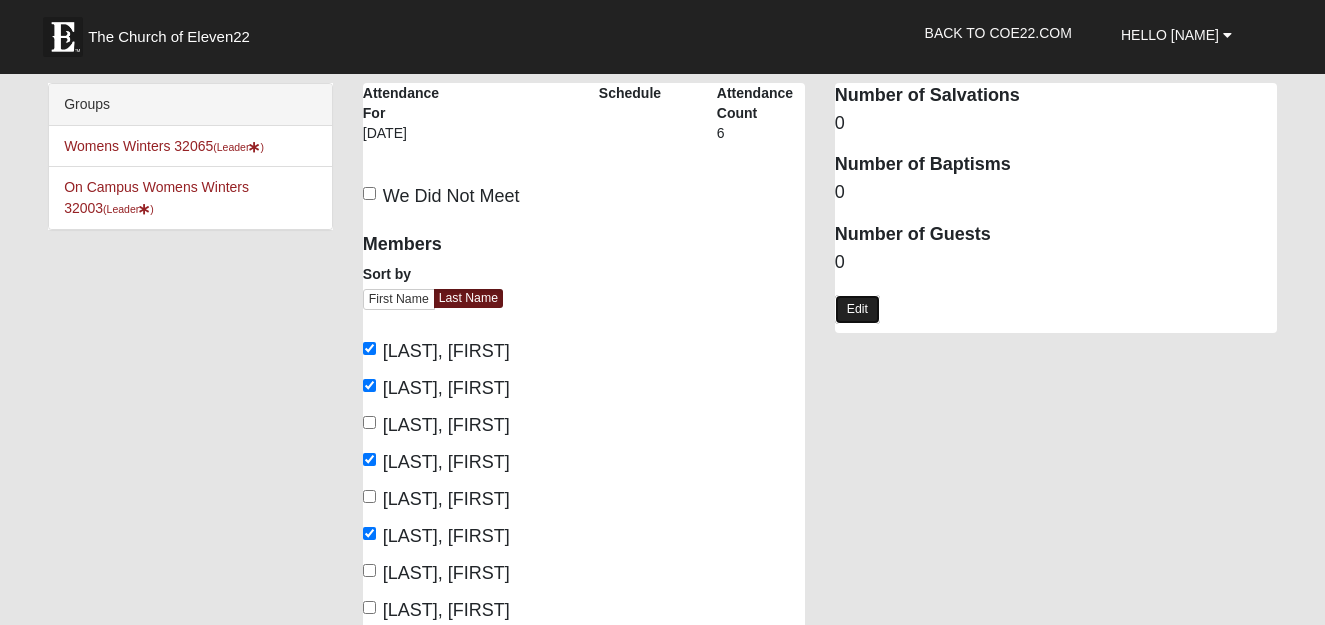 click on "Edit" at bounding box center [857, 309] 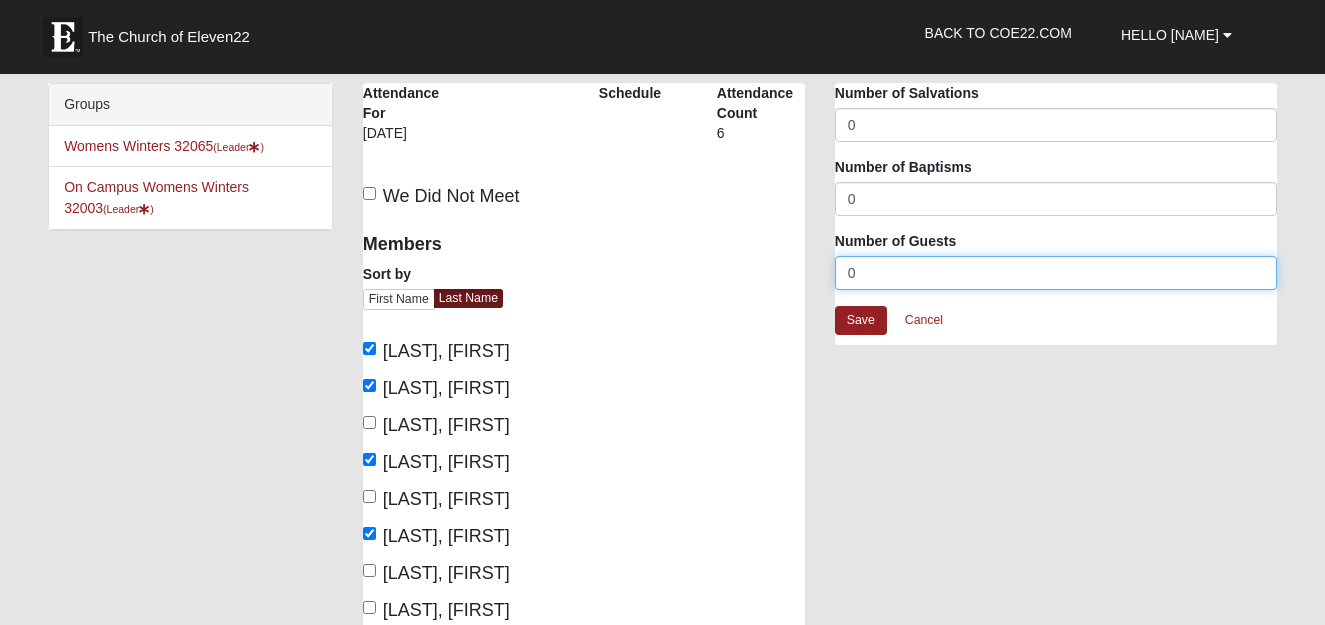 click on "0" at bounding box center [1056, 273] 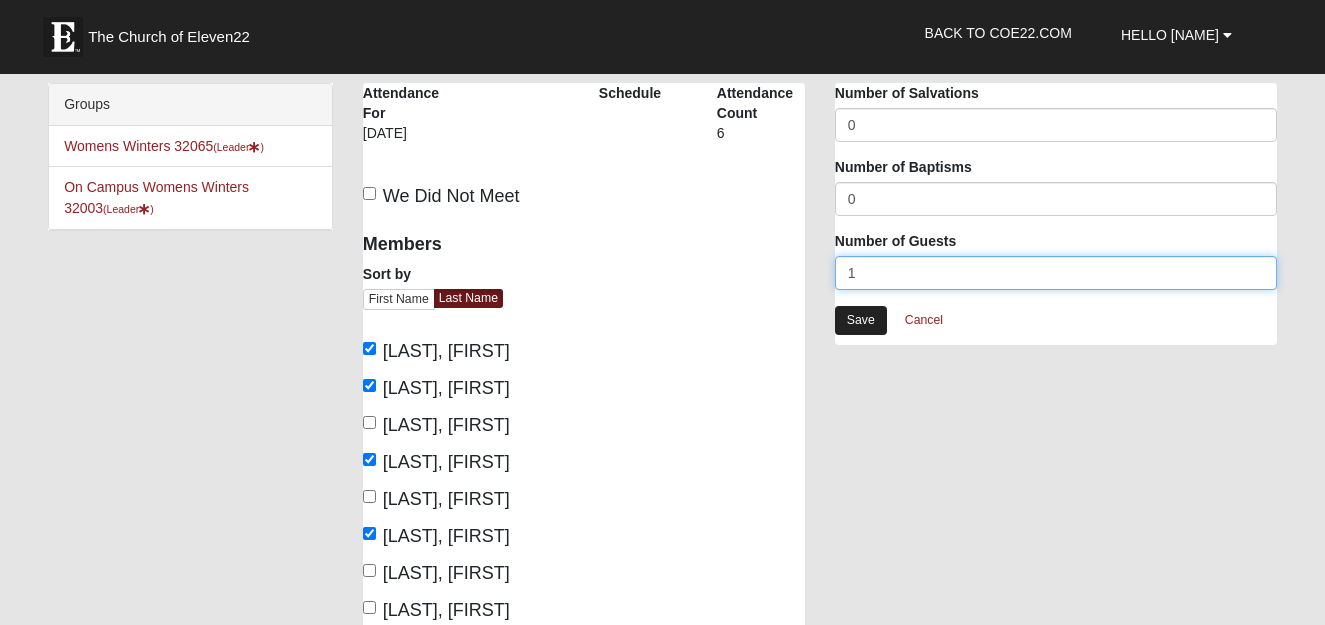 type on "1" 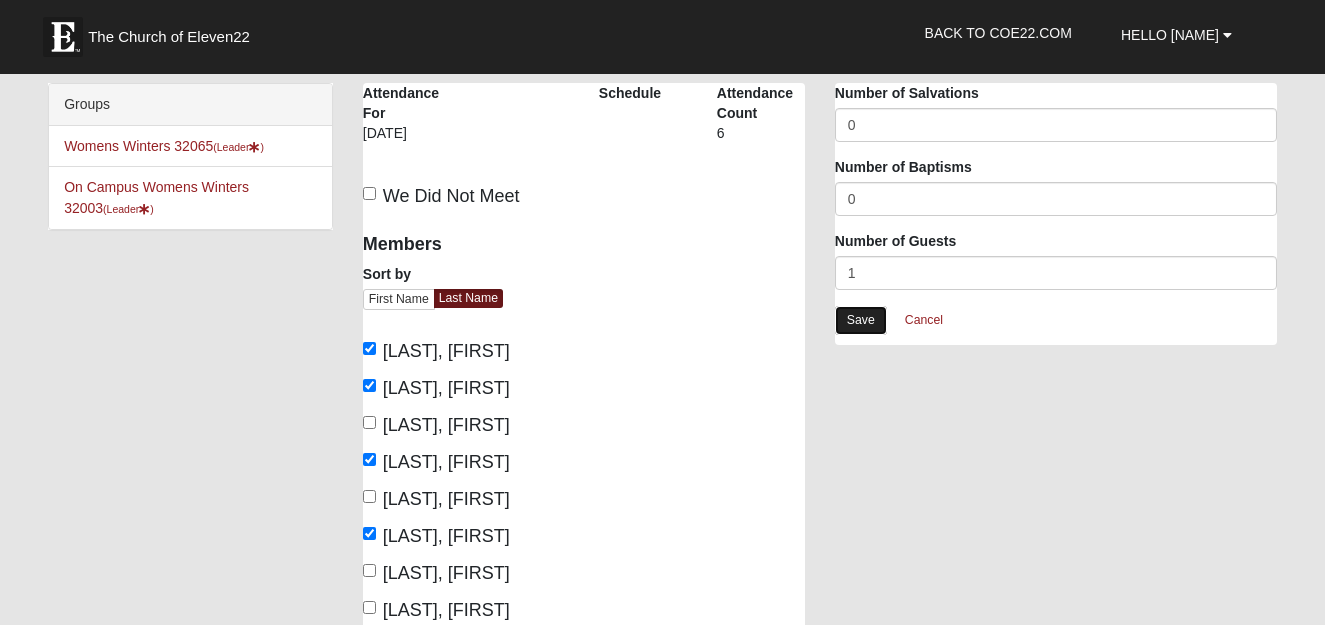 click on "Save" at bounding box center (861, 320) 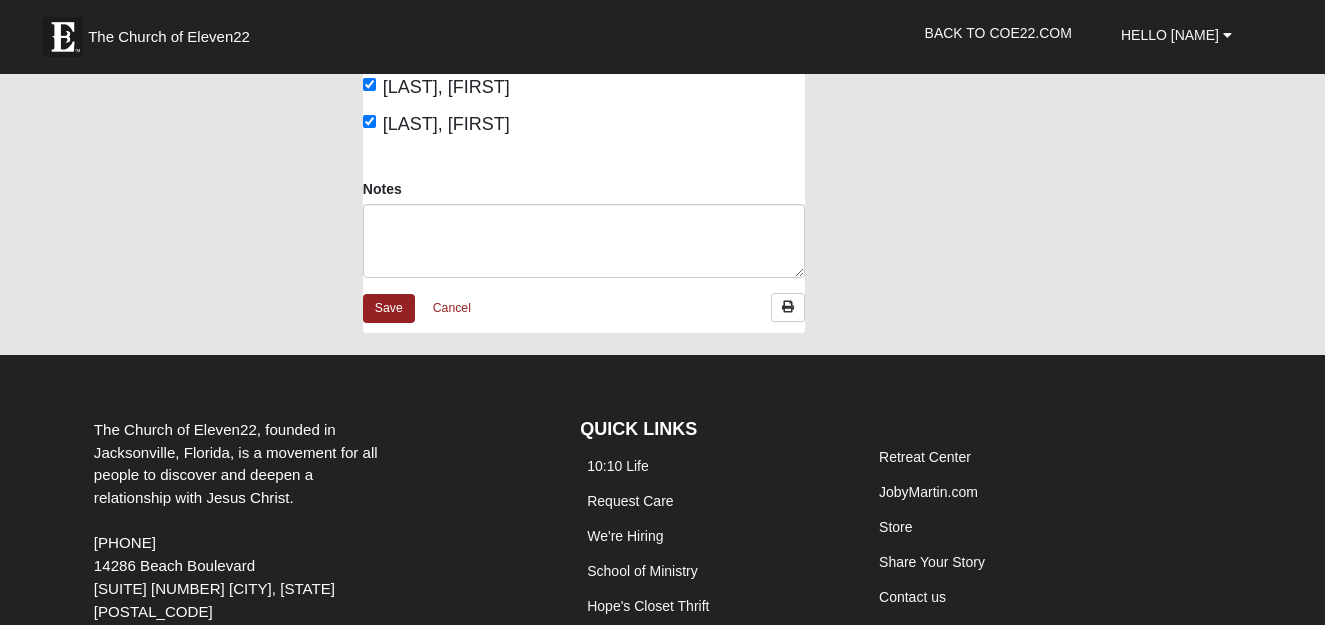 scroll, scrollTop: 654, scrollLeft: 0, axis: vertical 